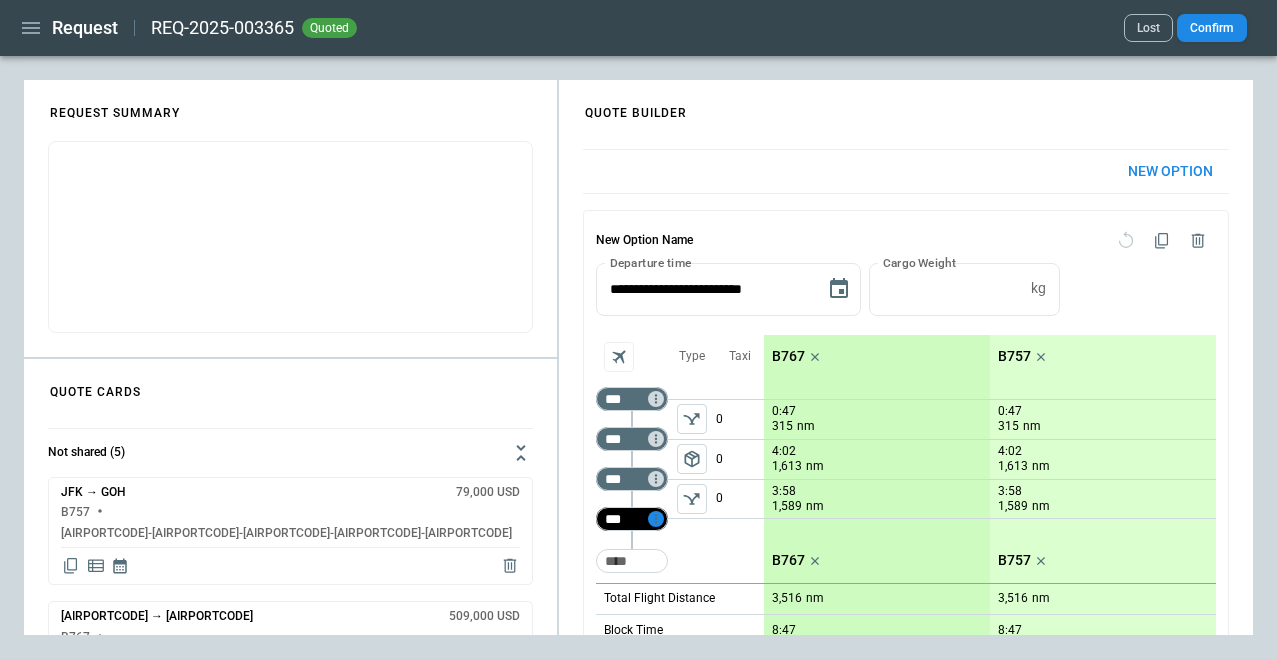 scroll, scrollTop: 0, scrollLeft: 0, axis: both 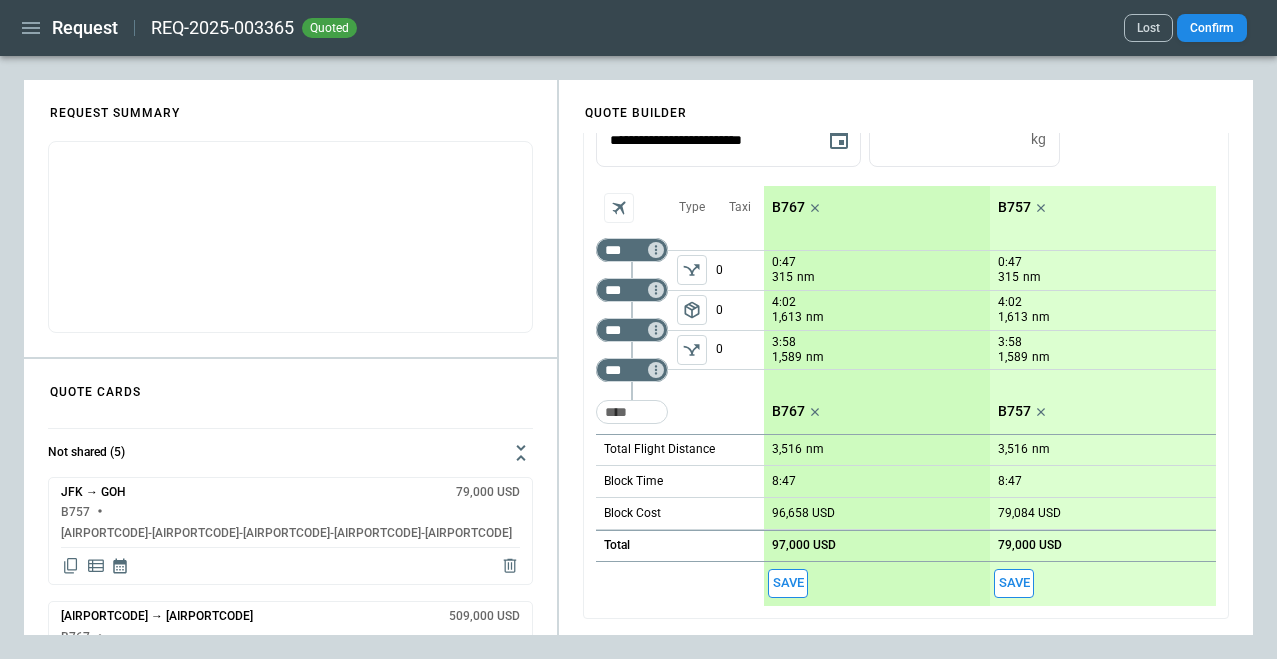 click 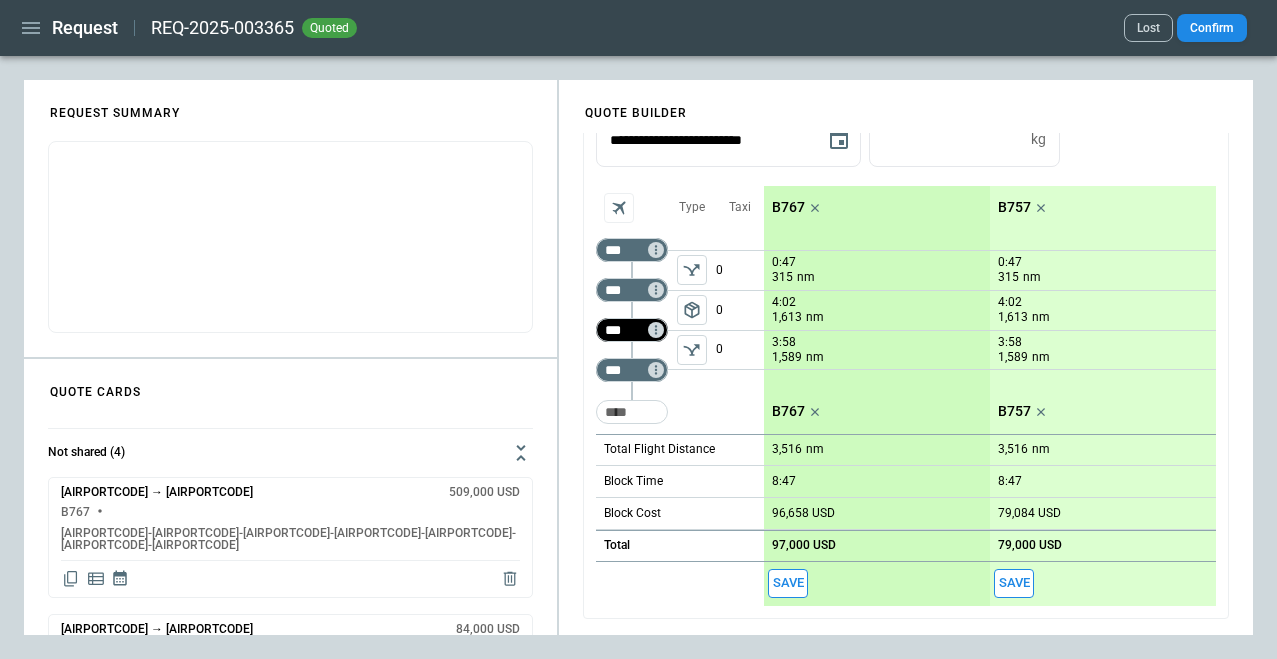 click on "***" at bounding box center (628, 330) 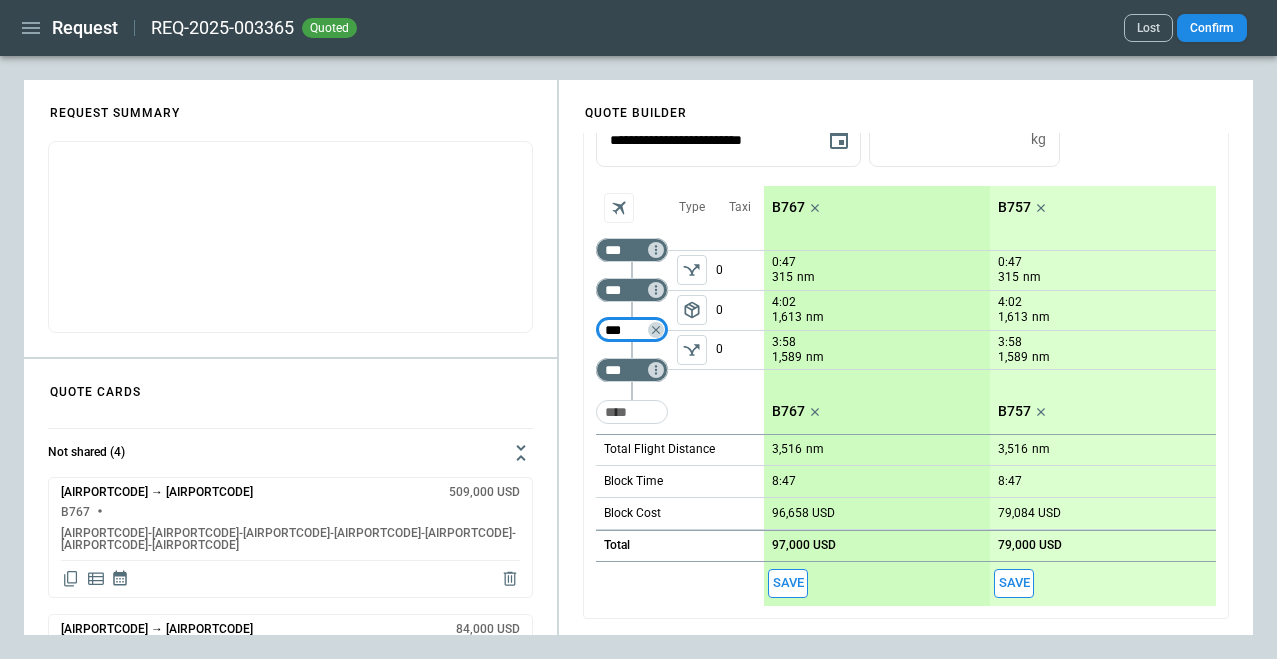 type on "***" 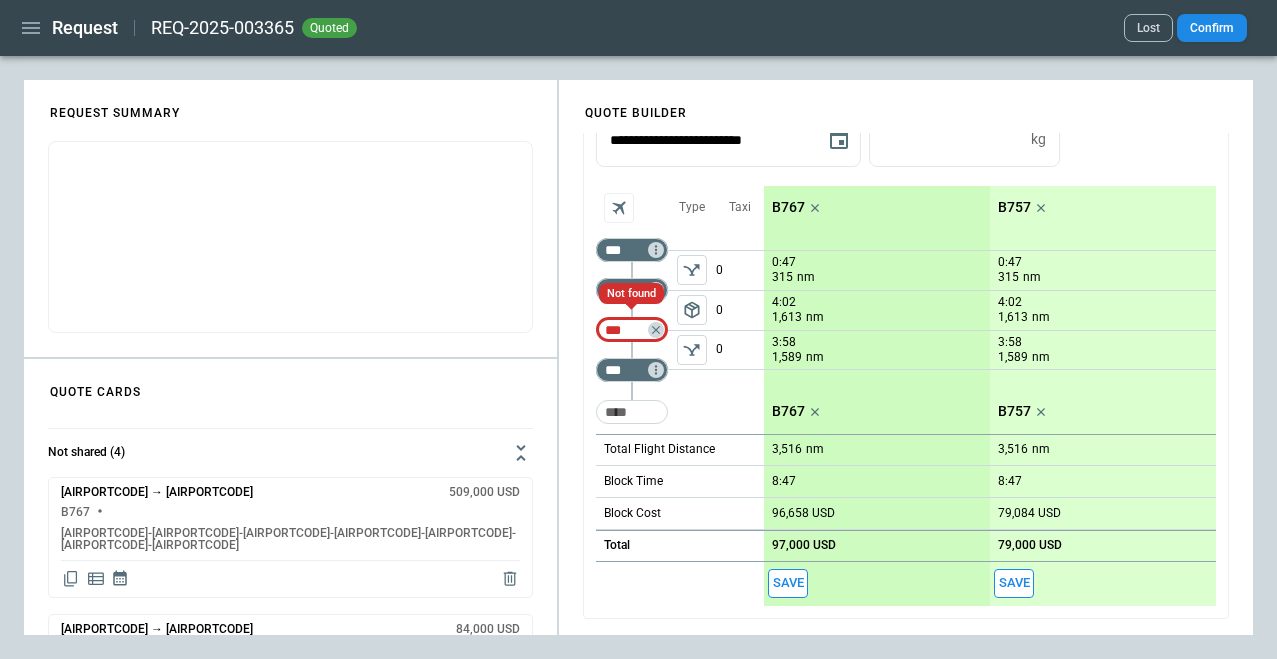 click on "*** ​ *** ​ *** ​ *** ​ ​ Type package_2 Taxi 0 0 0 Total Flight Distance Block Time Block Cost Total" at bounding box center (680, 396) 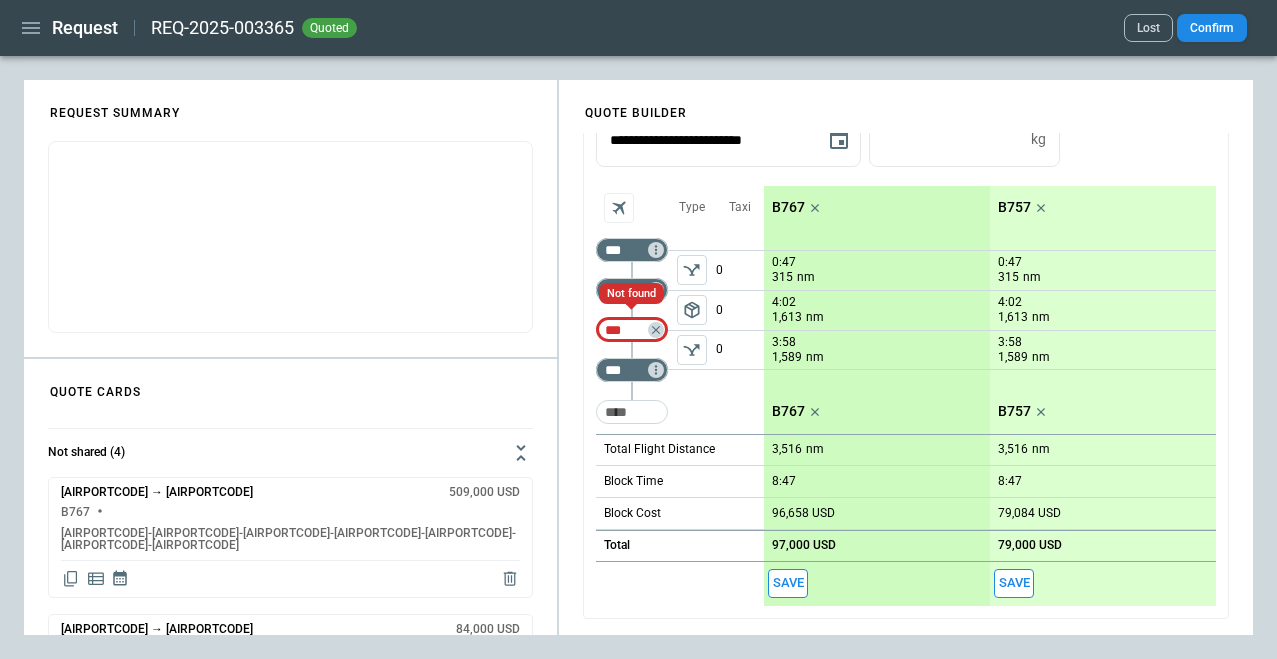 click on "FindBorderBarSize REQUEST SUMMARY QUOTE CARDS QUOTE BUILDER * ​ Not shared (4) CGK → HHN 509,000 USD B767 YHM-YVR-NRT-CGK-TBS-HHN-YHM MIA → KIN 84,000 USD B767 YHM-MIA-KIN-YHM MIA → KIN 28,000 USD B767 MIA-KIN-MIA PNH → IAH 450,000 USD B767 YVR-NRT-PNH-NRT-IAH-YVR Shared (20) JFK → GOH 79,000 USD B757 YHM-JFK-GOH-YHM Chapmanfreeborn YWG → GYE 154,000 USD B757 YHM-YWG-MIA-GYE-YHM Cargojet Seaair YWG → GYE 152,000 USD B757 YHM-YWG-GYE-YHM Seaair YWG → GYE 186,000 USD B767 YHM-YWG-GYE-YHM Cargojet Seaair QRO → SAP 94,000 USD B757 YHM-QRO-SAP-YHM Cargojet Grandaire HGH → NLU 398,000 USD B767 YVR-NRT-HGH-NRT-YVR-NLU-YVR Cbajet Cargojet BRU → LAX 286,000 USD B767 YHM-BRU-YYT-LAX-YHM Goldenaviation CGK → EVN 509,000 USD B767 YHM-YVR-NRT-CGK-EVN-HHN-YHM Avico HHN → LAX 292,000 USD B767 YHM-HHN-YYT-LAX-YHM Aircharterservice IST → GRU 453,000 USD B767 YHM-IST-YYT-GRU-YHM Bikinijet NLU → GEO 184,000 USD B767 YHM-NLU-GEO-YHM Aircharterservice Globalairliftsolutions SSA → JFK 224,000 USD" at bounding box center [638, 357] 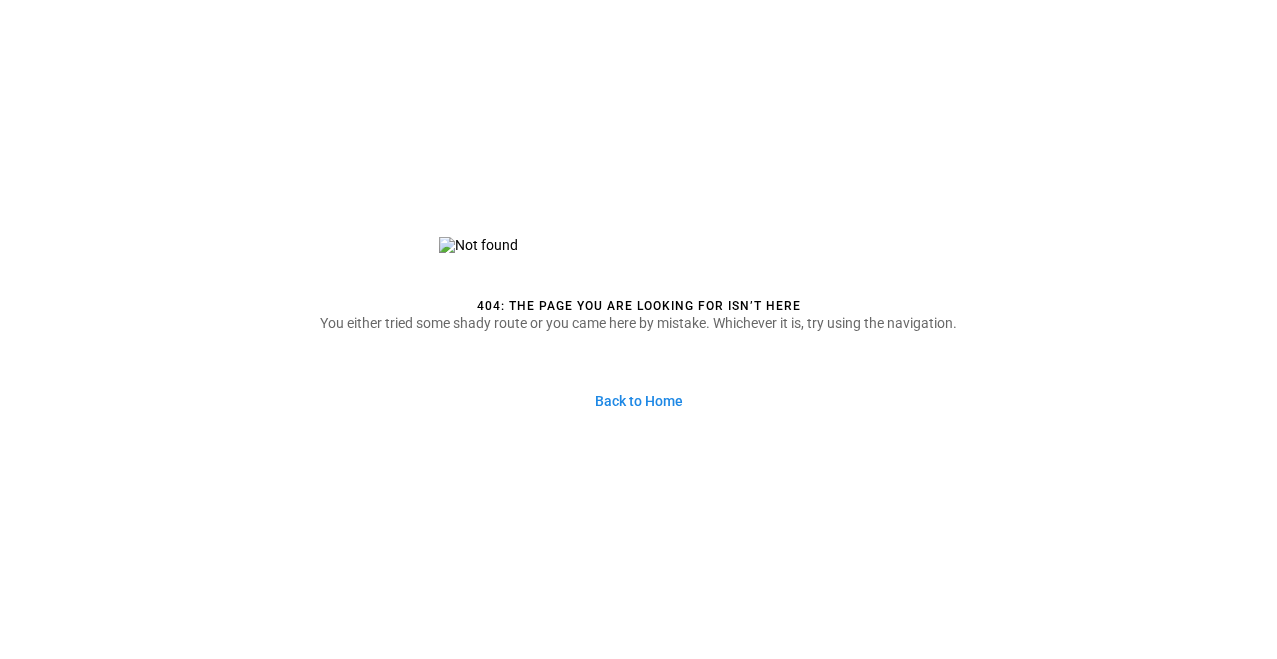 scroll, scrollTop: 0, scrollLeft: 0, axis: both 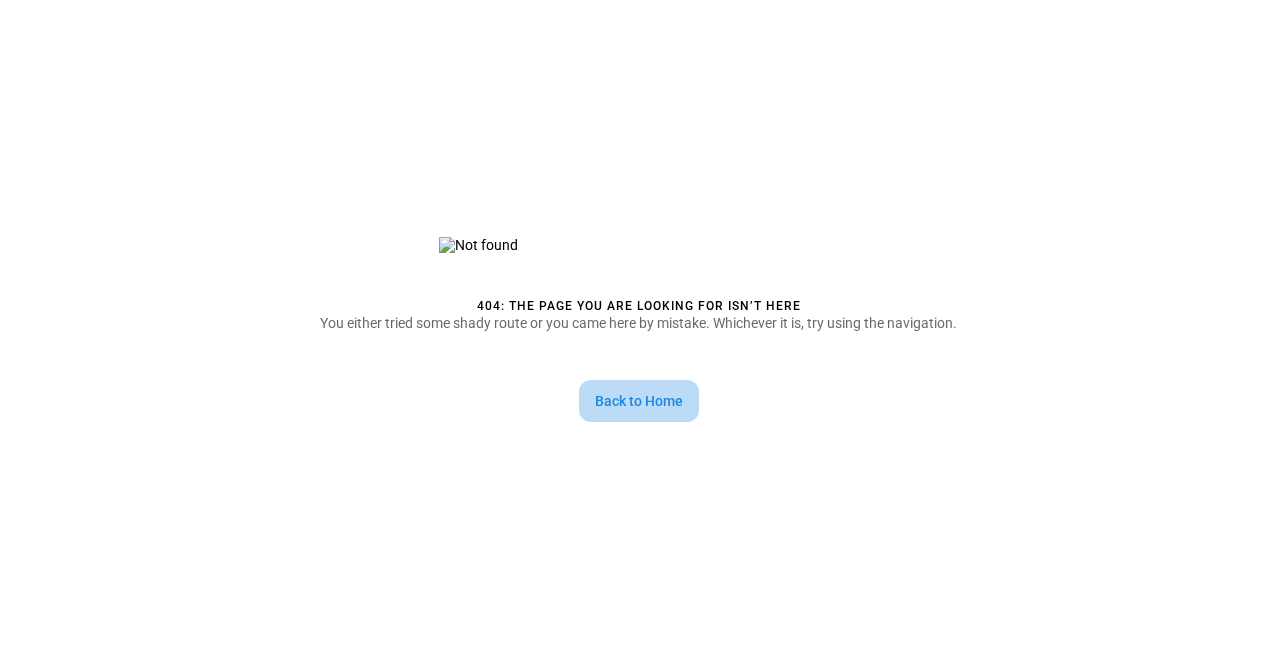 click on "Back to Home" at bounding box center [639, 401] 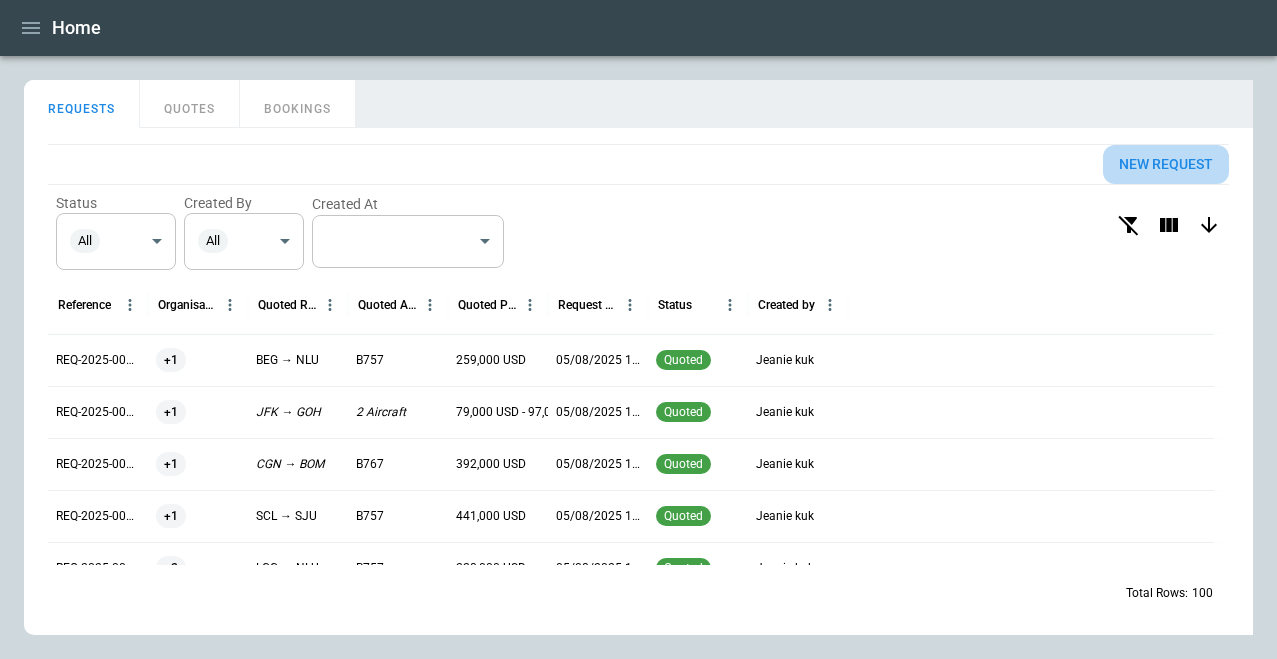 click on "New request" at bounding box center [1166, 164] 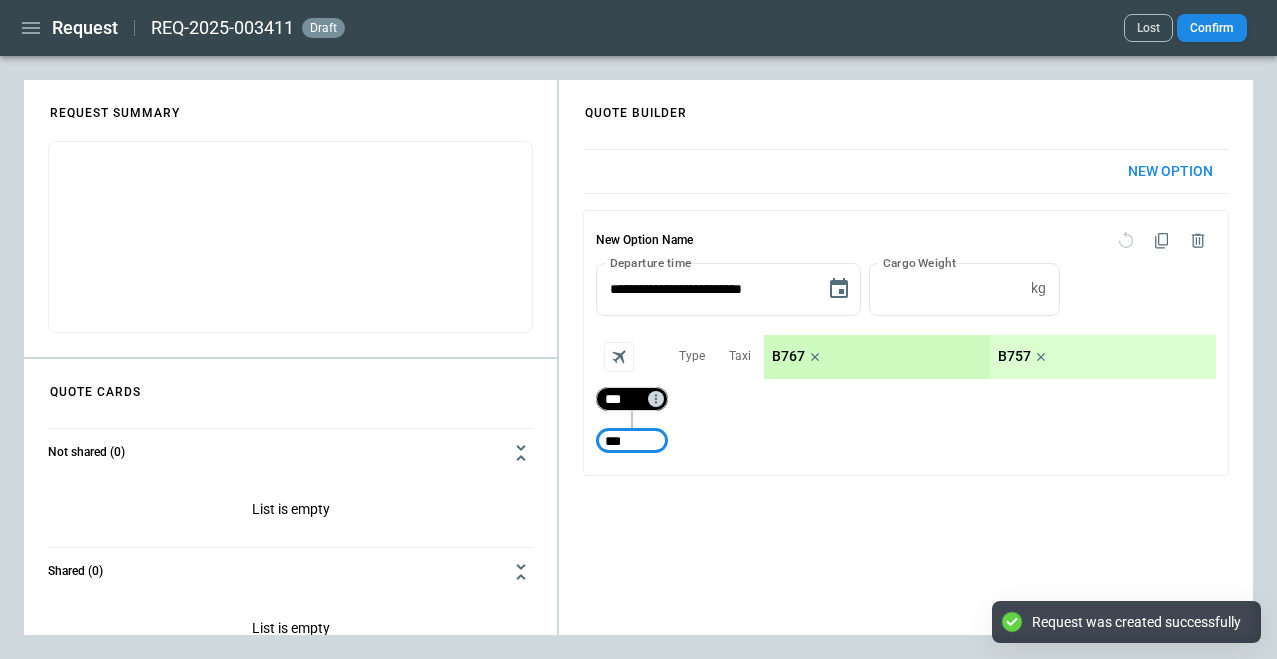 type on "***" 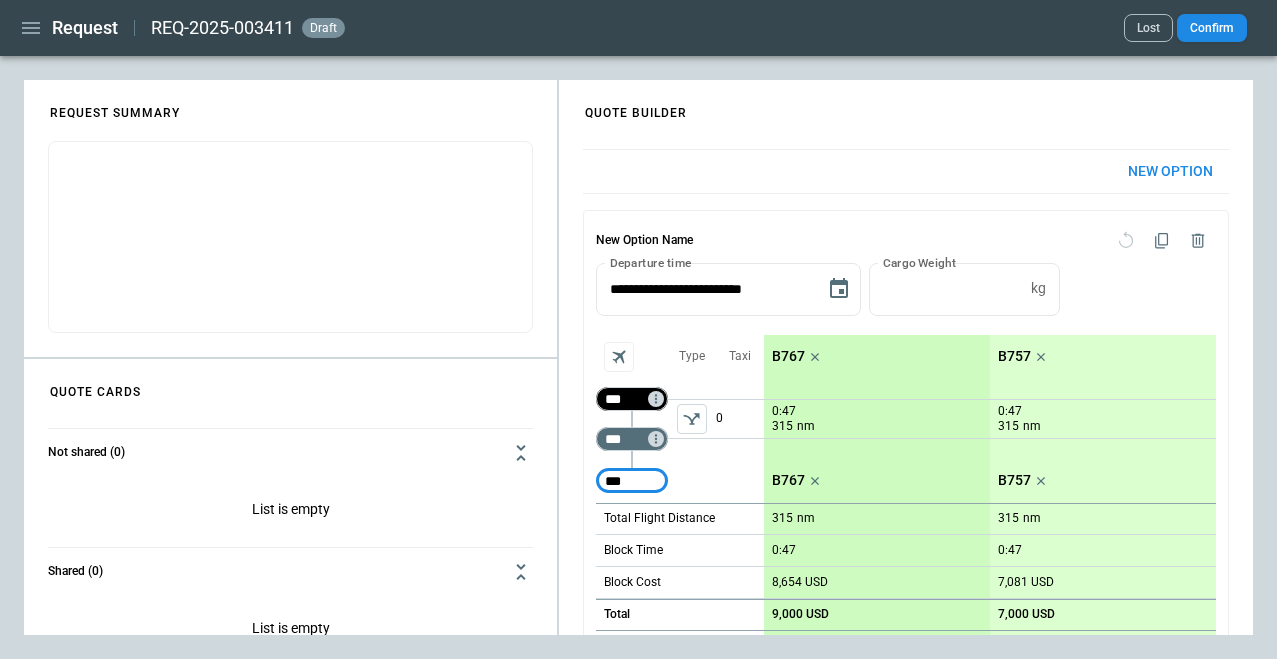 type on "***" 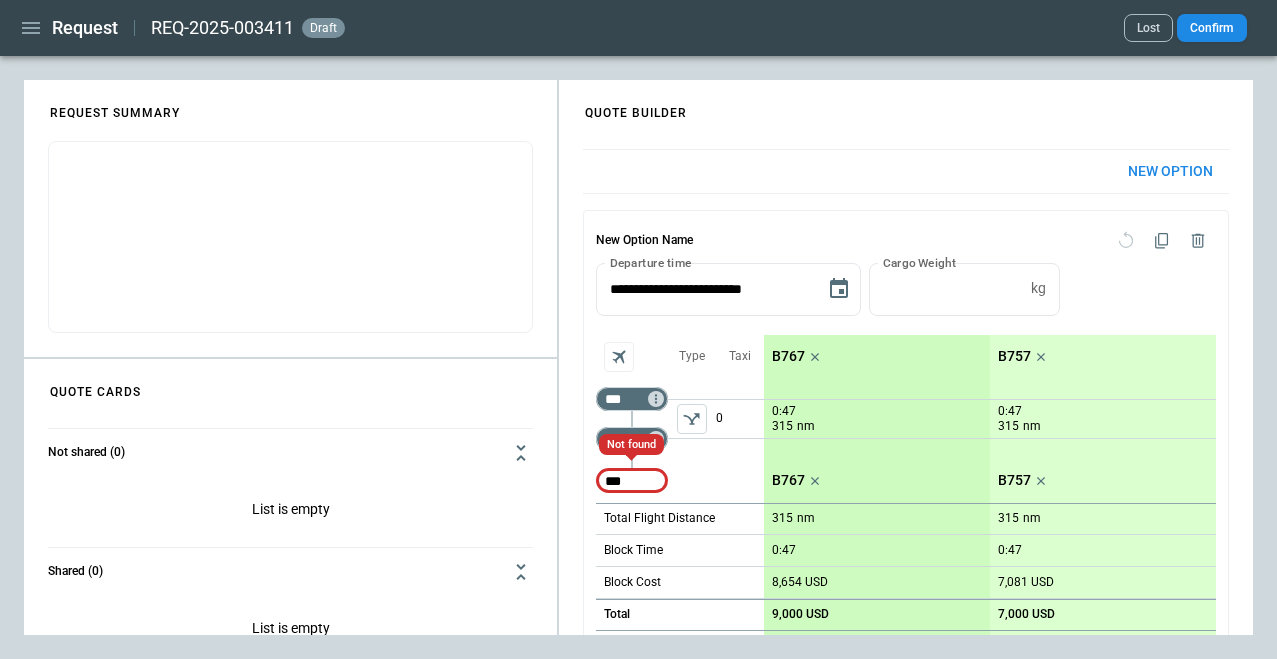 click on "**********" at bounding box center [906, 449] 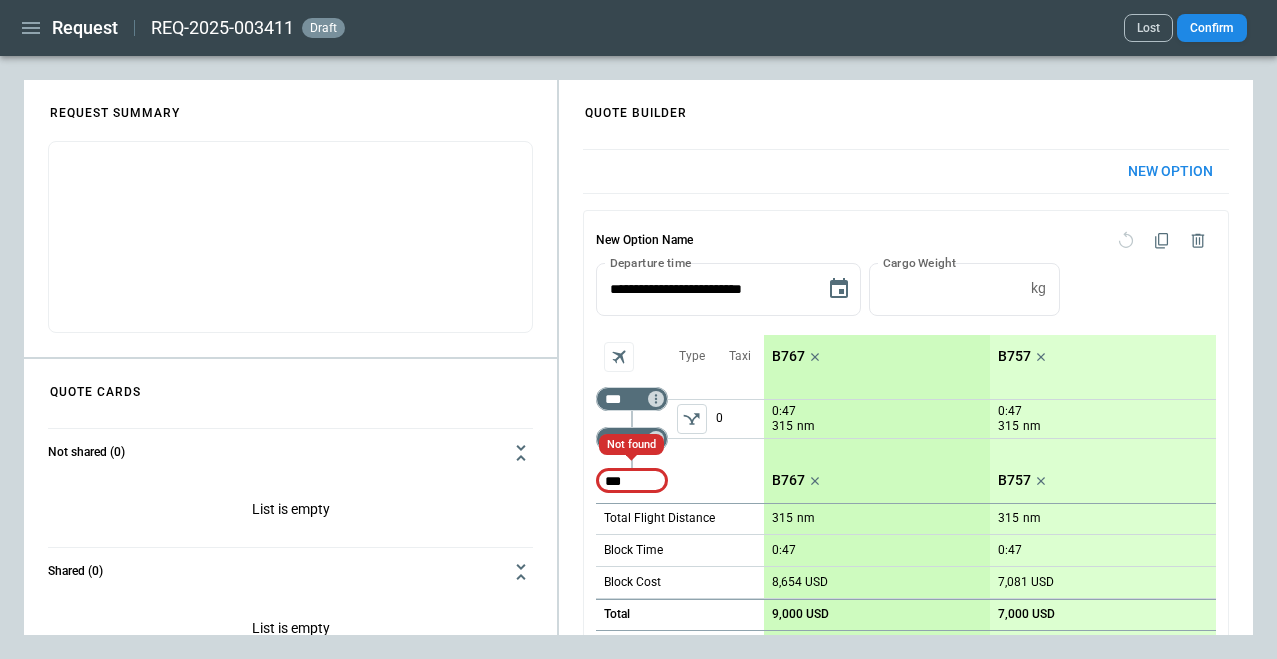 click on "**********" at bounding box center (906, 418) 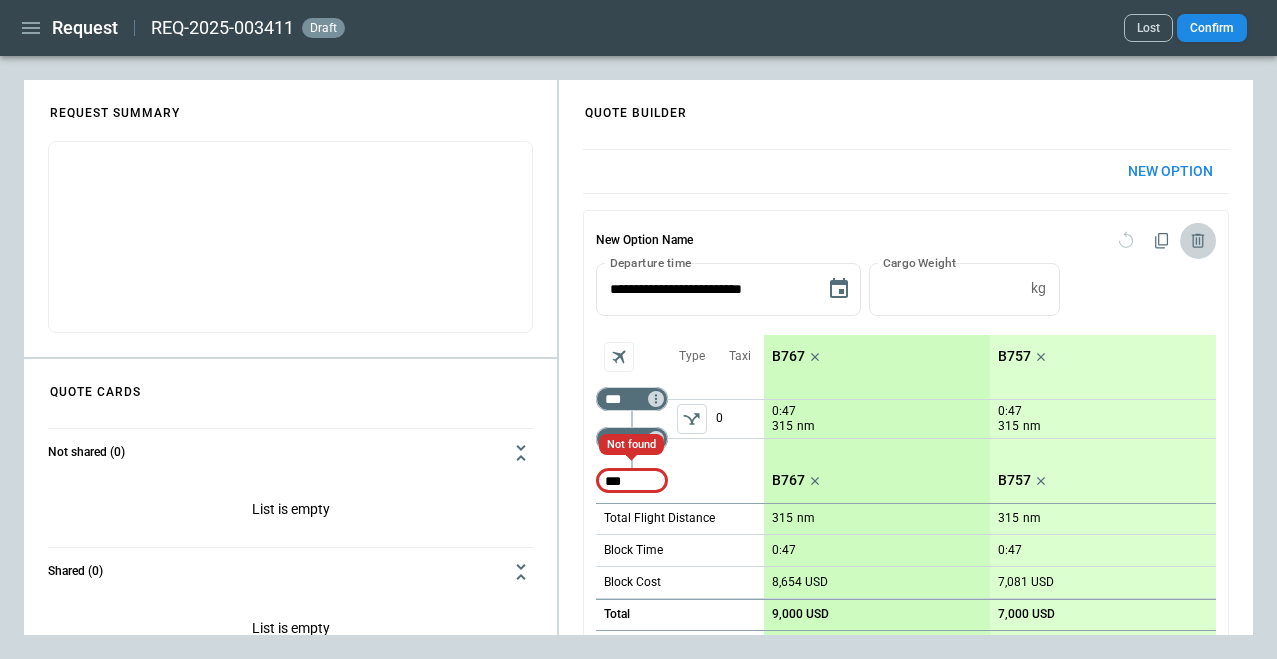 click at bounding box center (1198, 241) 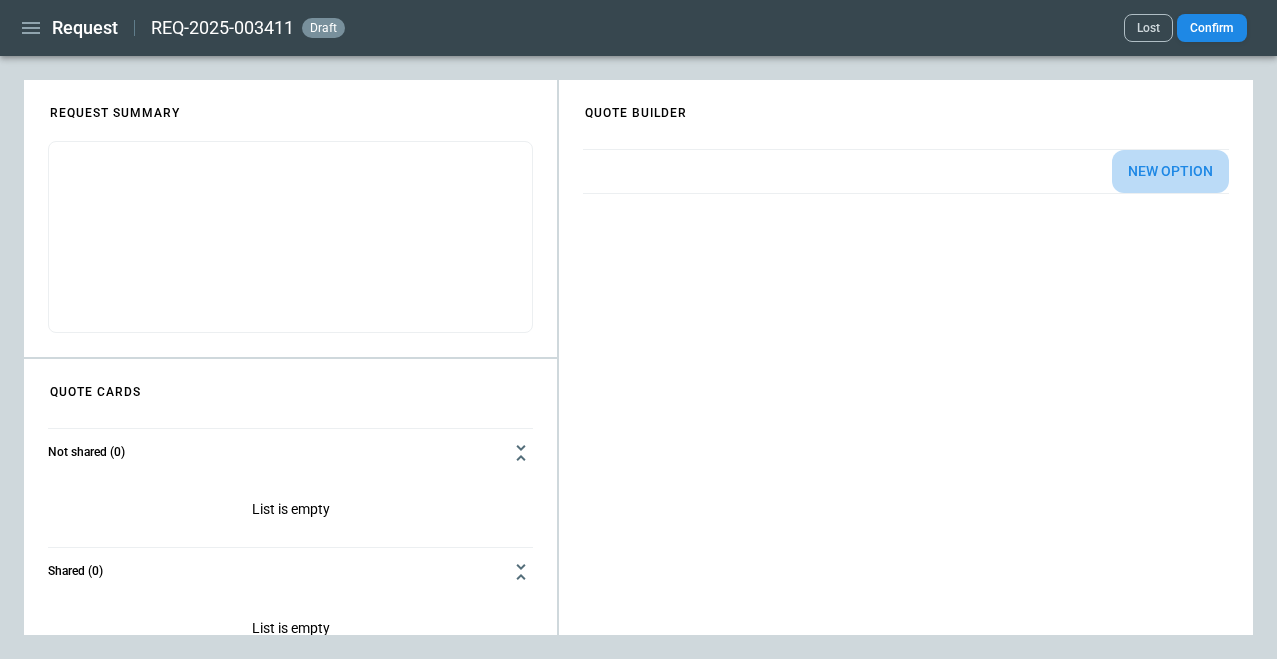 click on "New Option" at bounding box center (1170, 171) 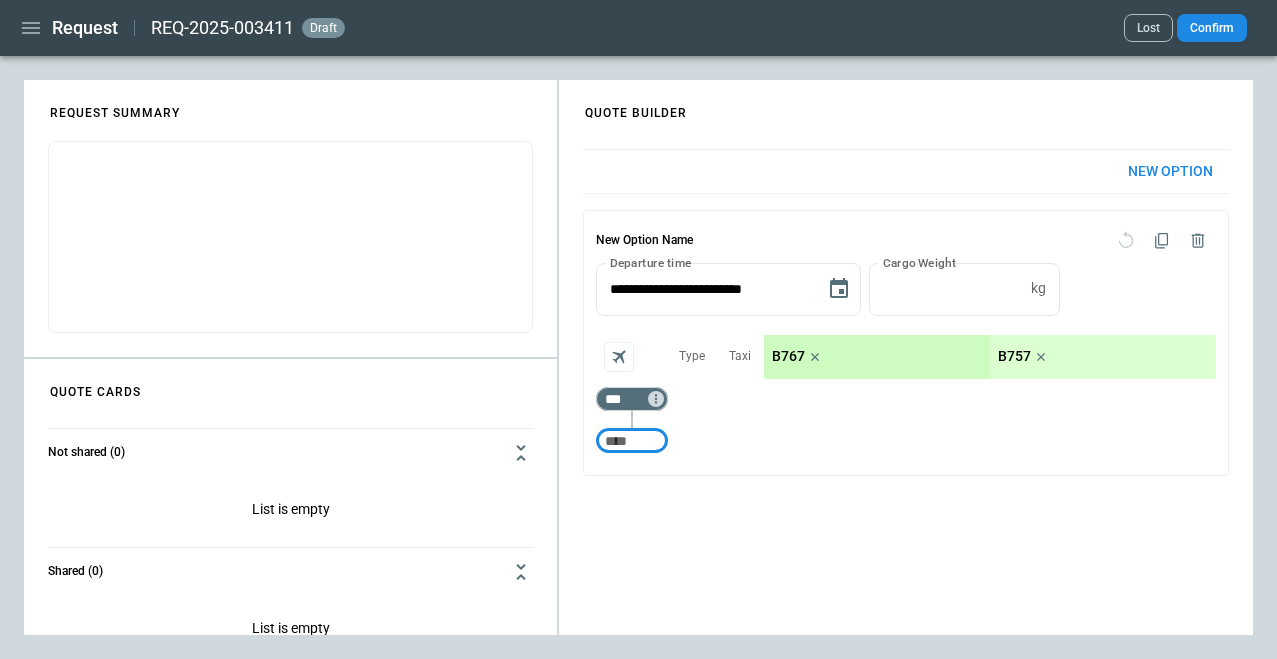 click at bounding box center [632, 441] 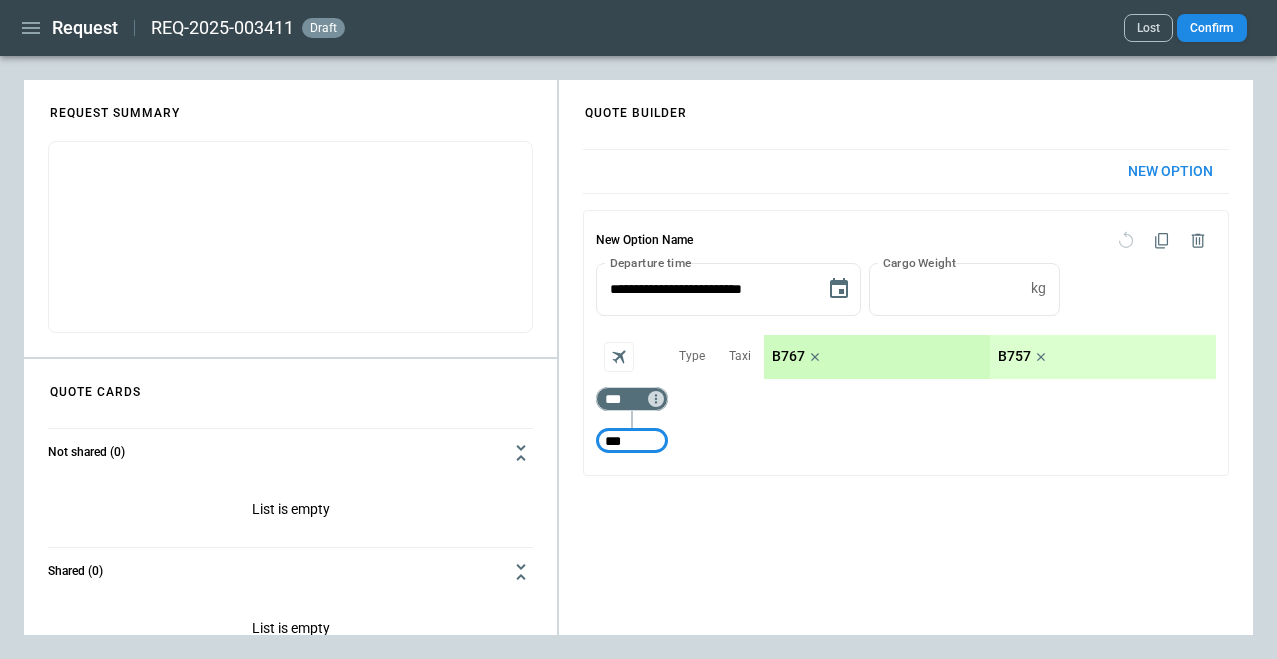 type on "***" 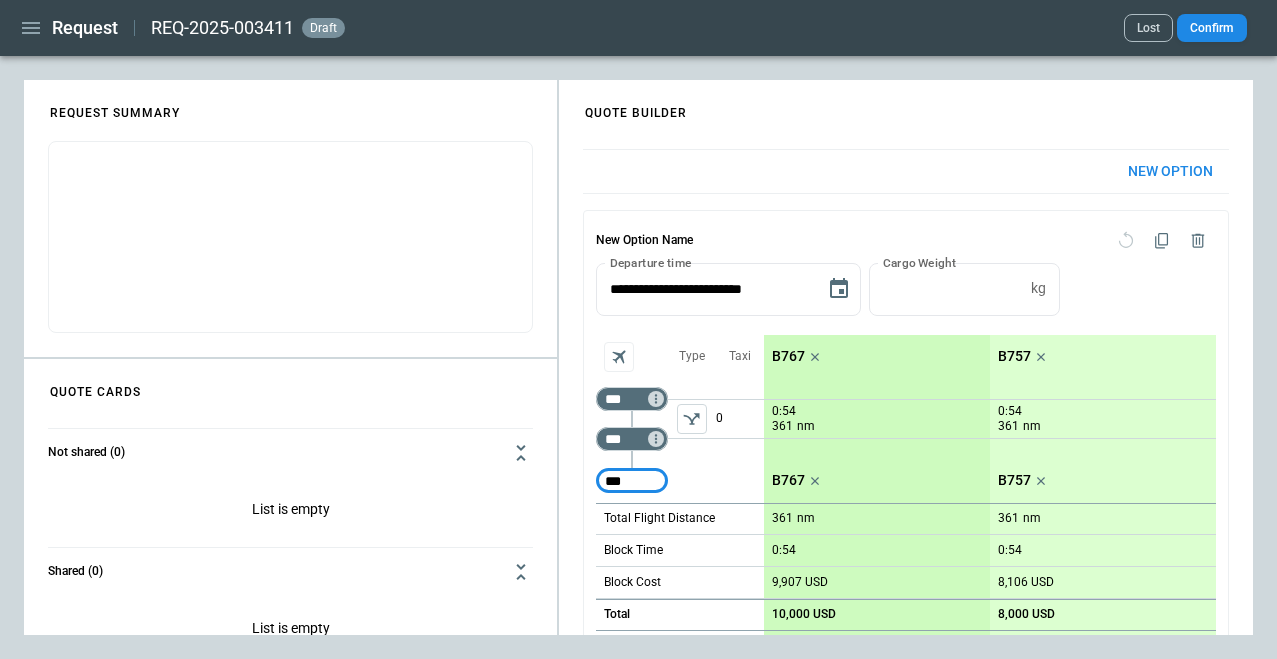 type on "***" 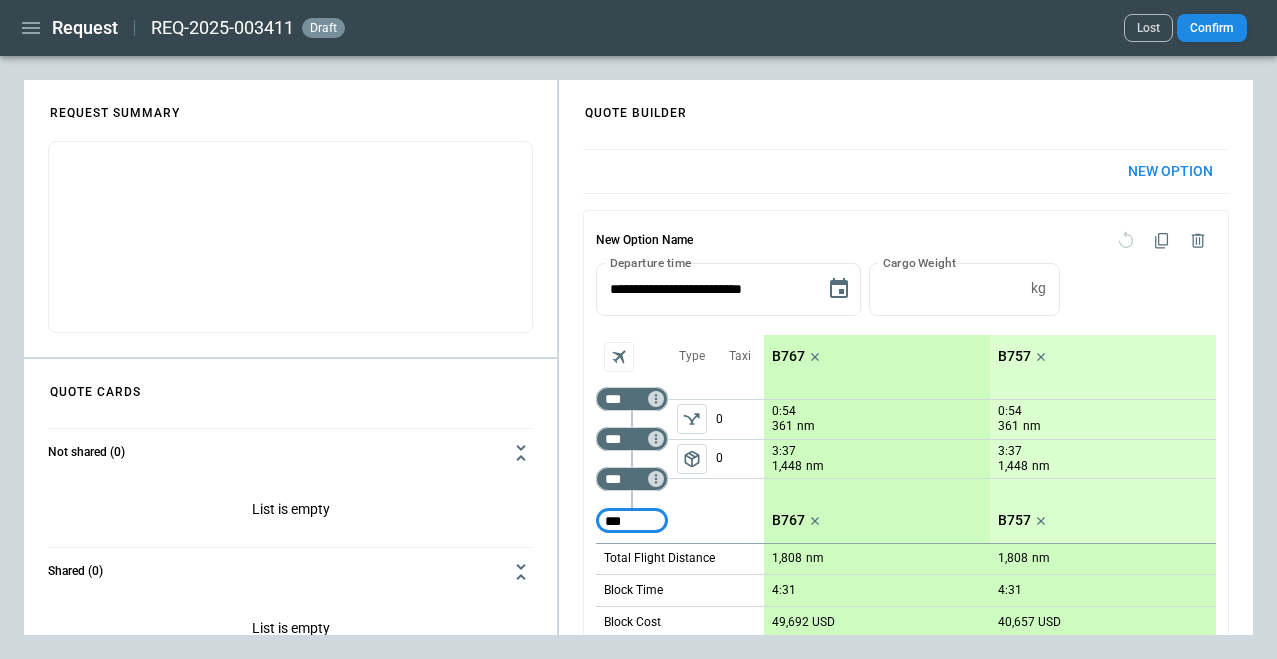 type on "***" 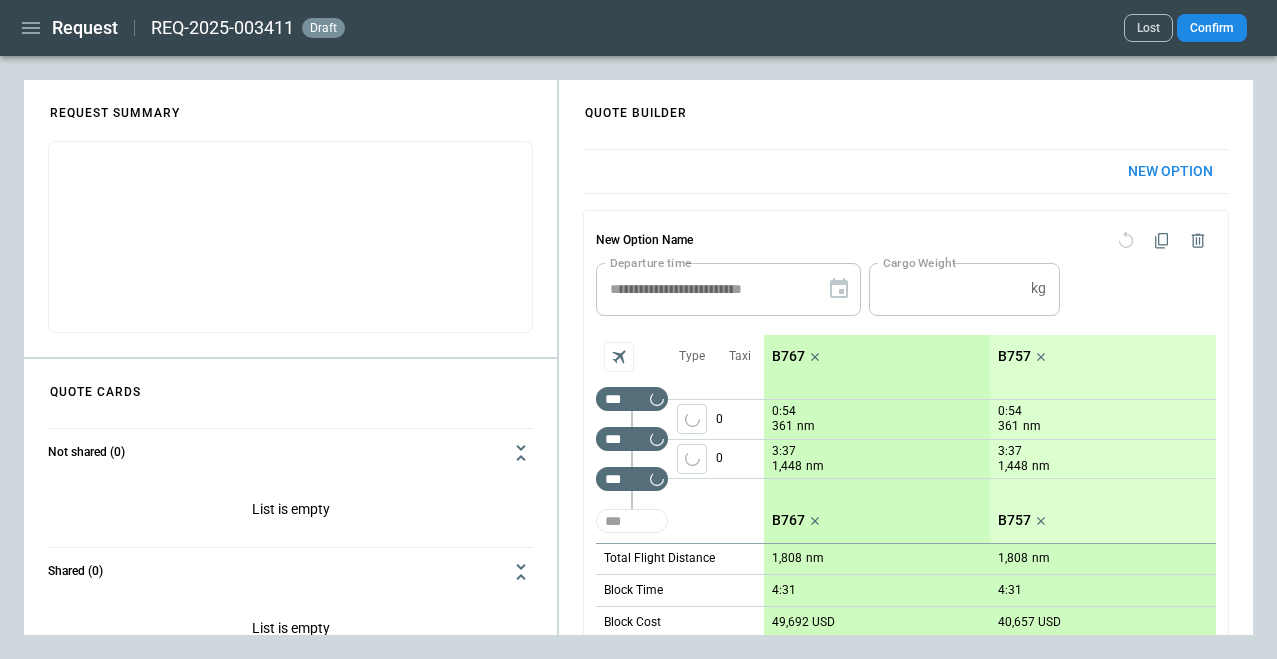 type 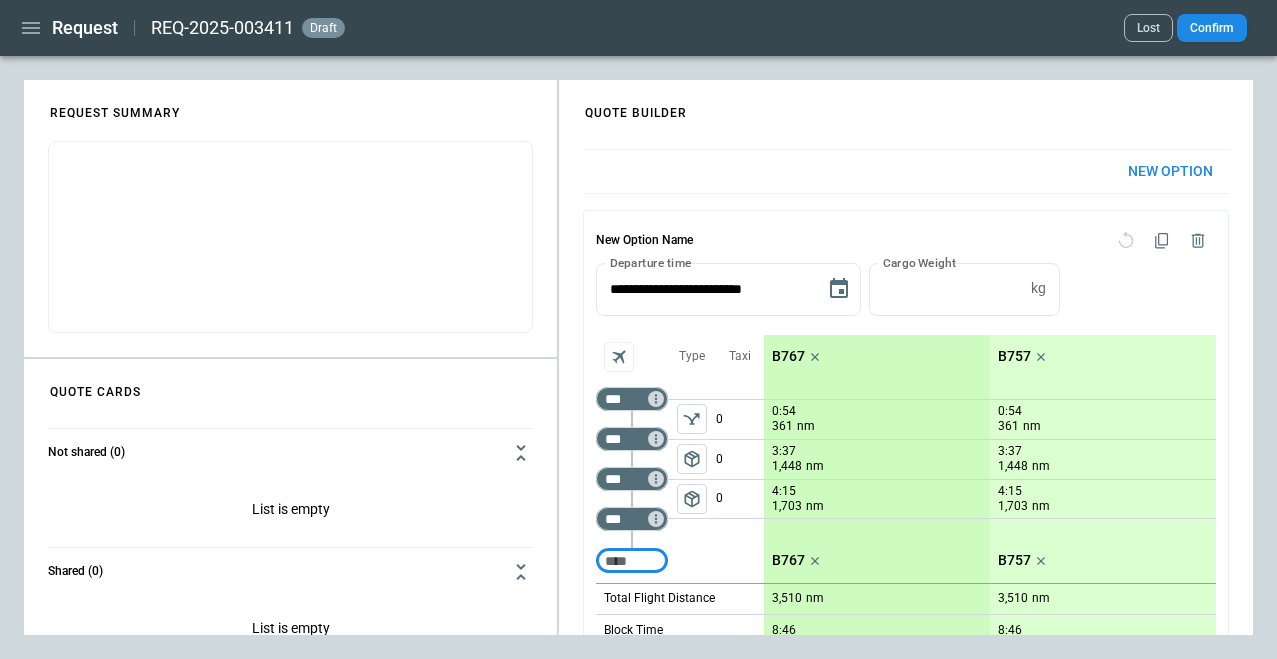 click on "package_2" at bounding box center [692, 499] 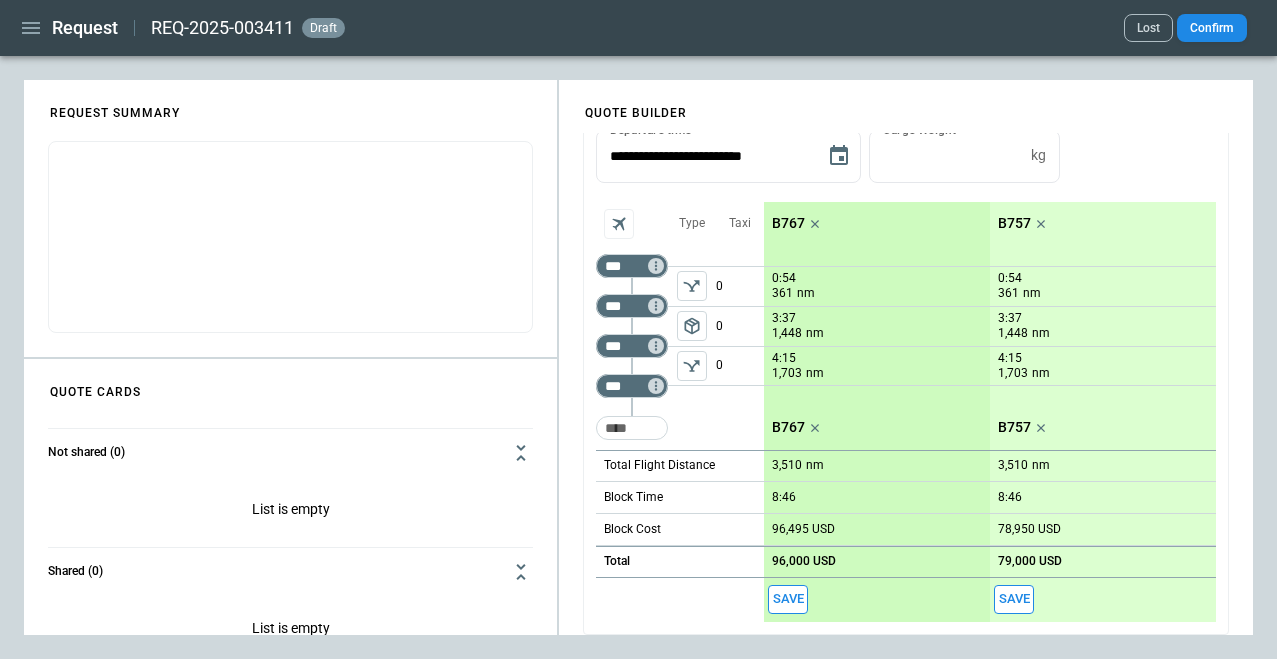 scroll, scrollTop: 149, scrollLeft: 0, axis: vertical 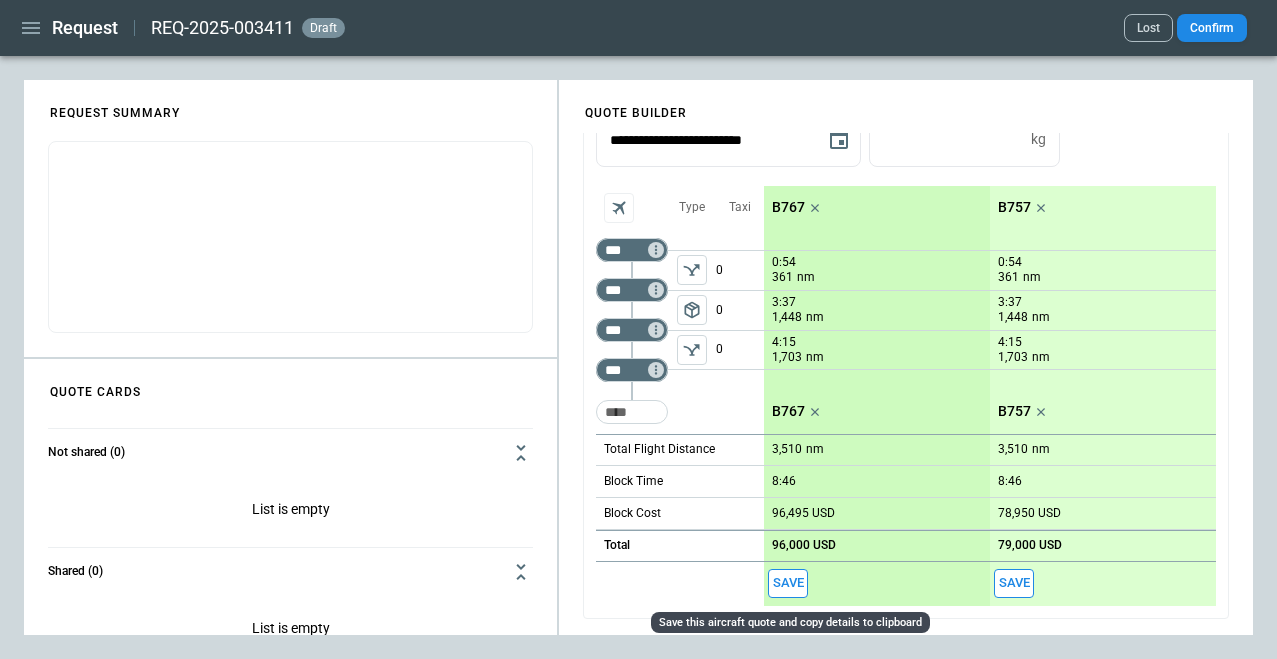 click on "Save" at bounding box center [788, 583] 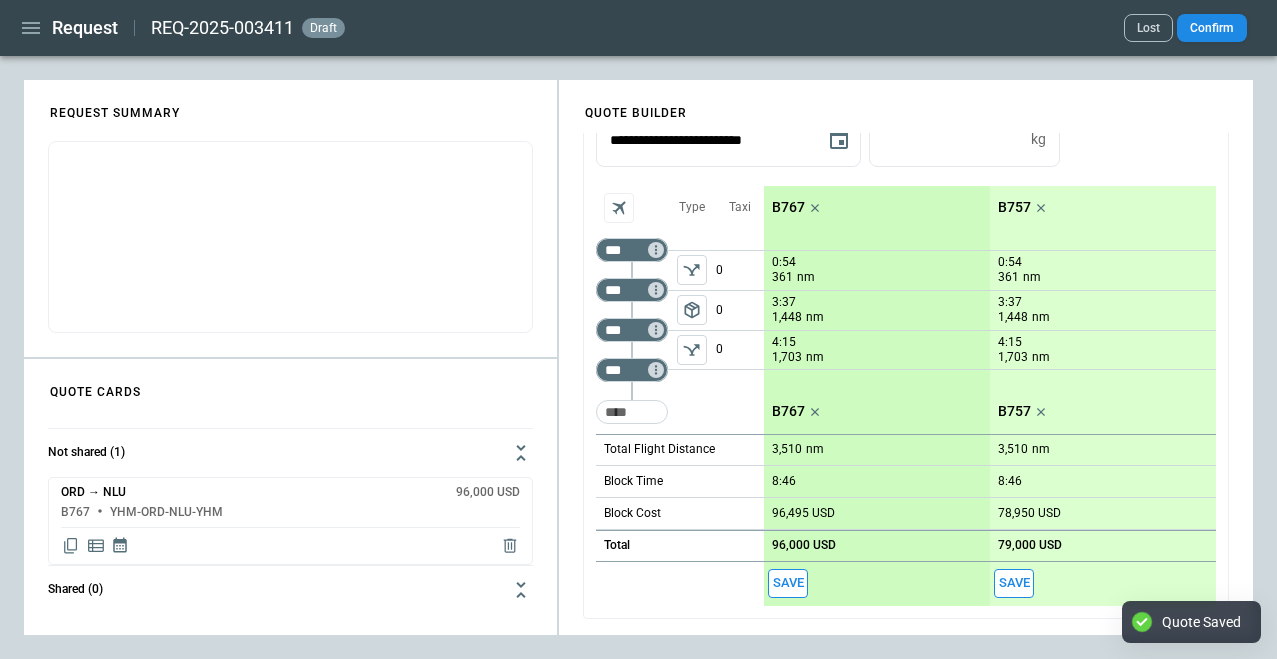 click 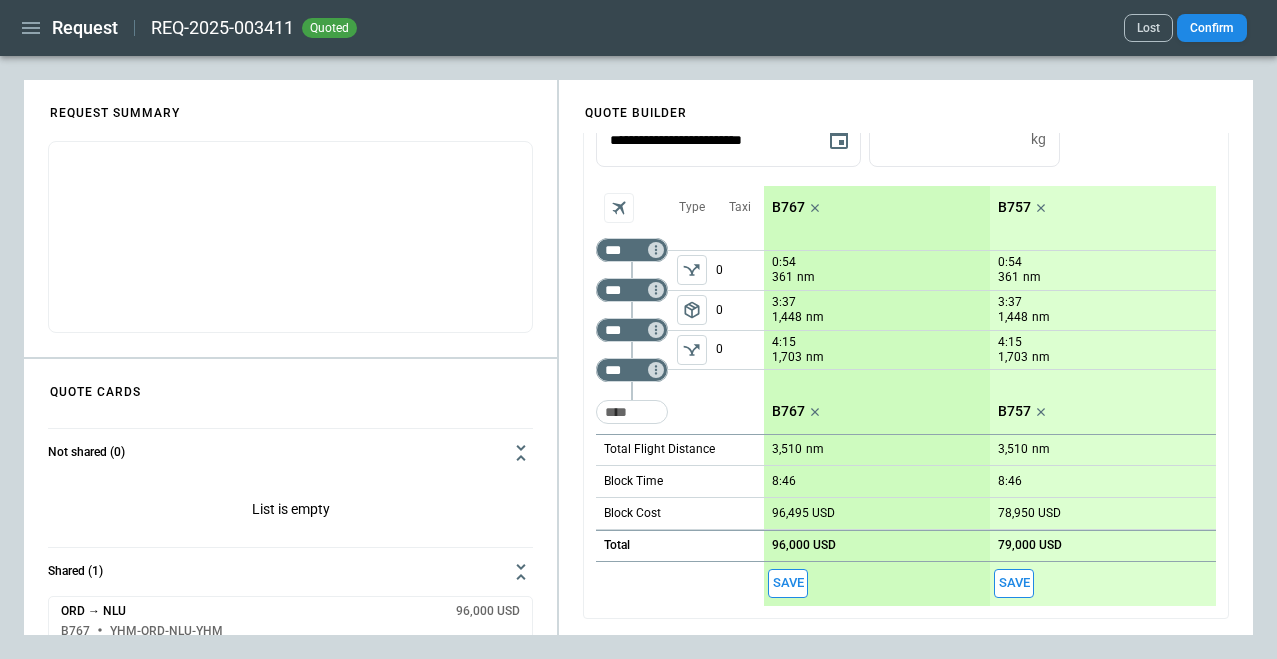click on "**********" at bounding box center (906, 309) 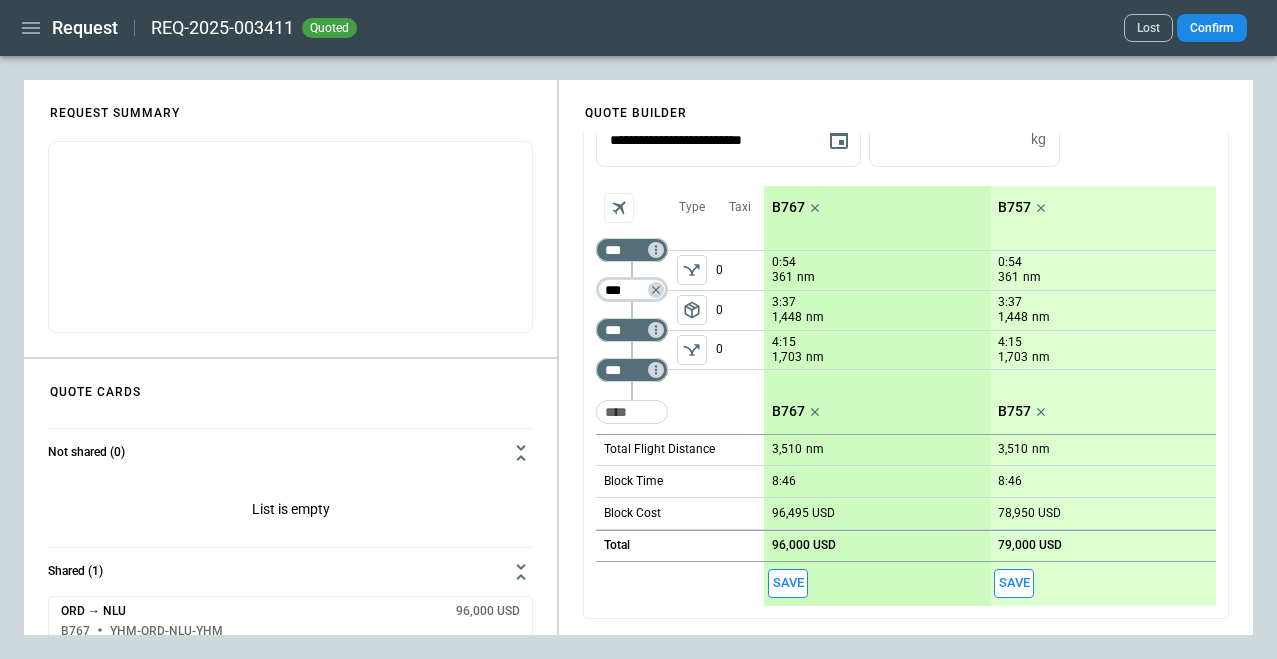 click on "***" at bounding box center (628, 290) 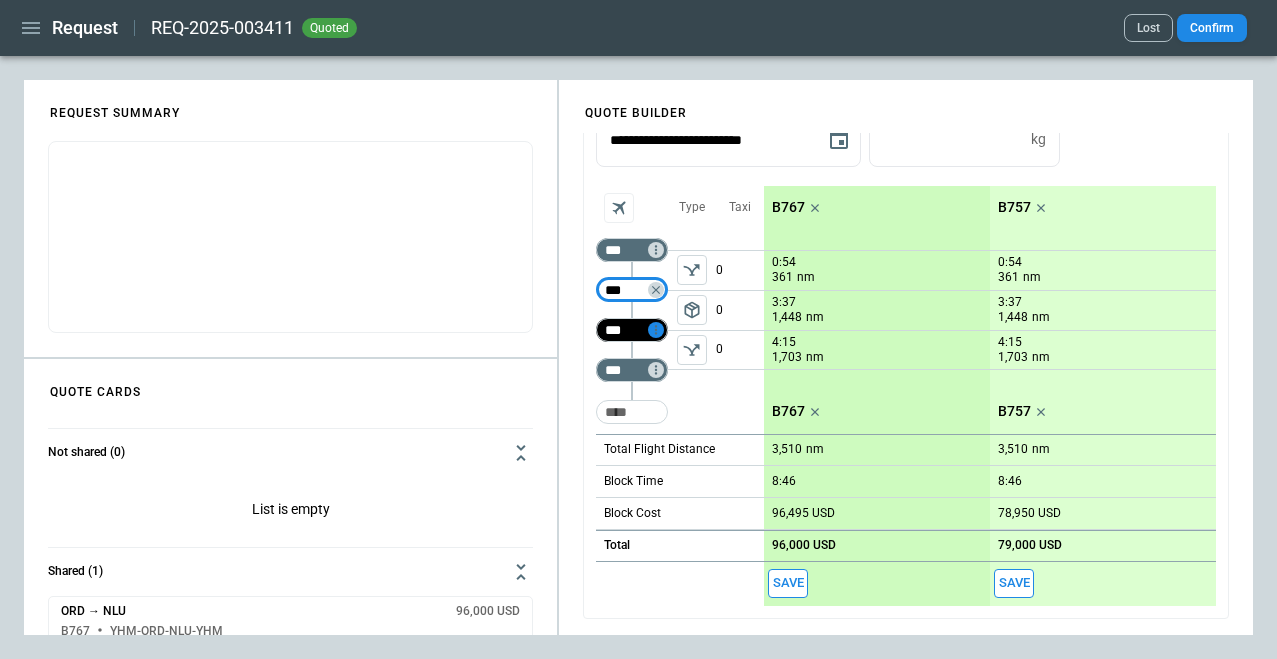 click 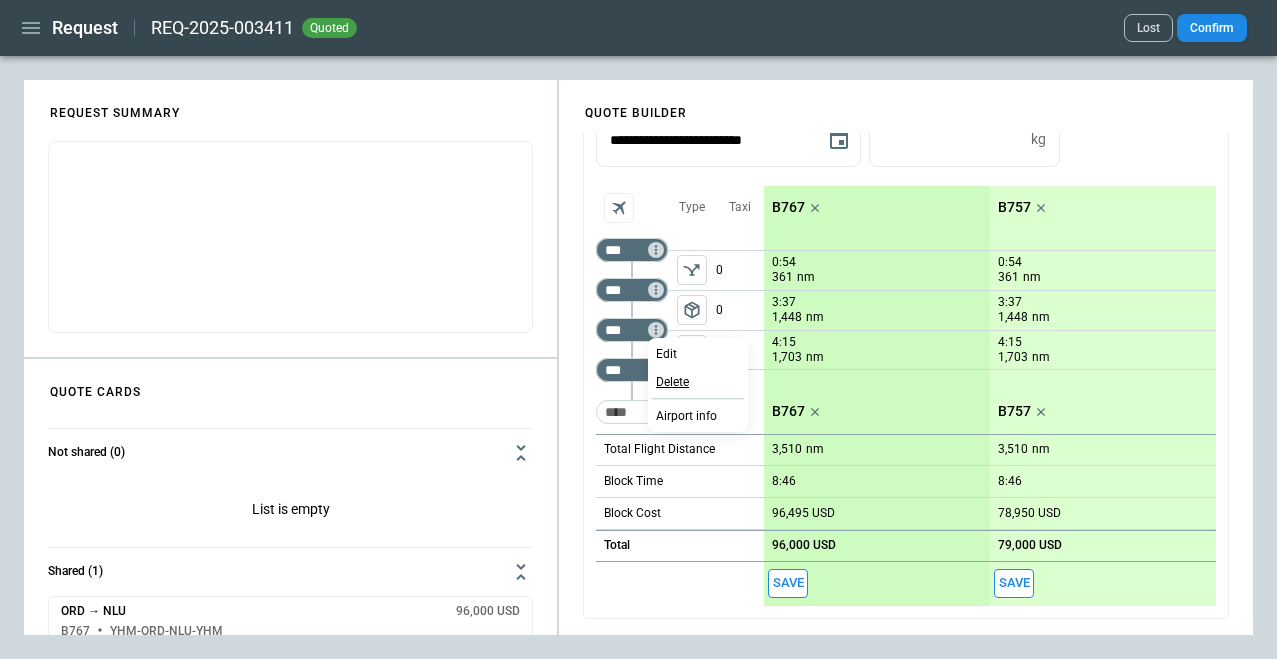 click on "Delete" at bounding box center (672, 382) 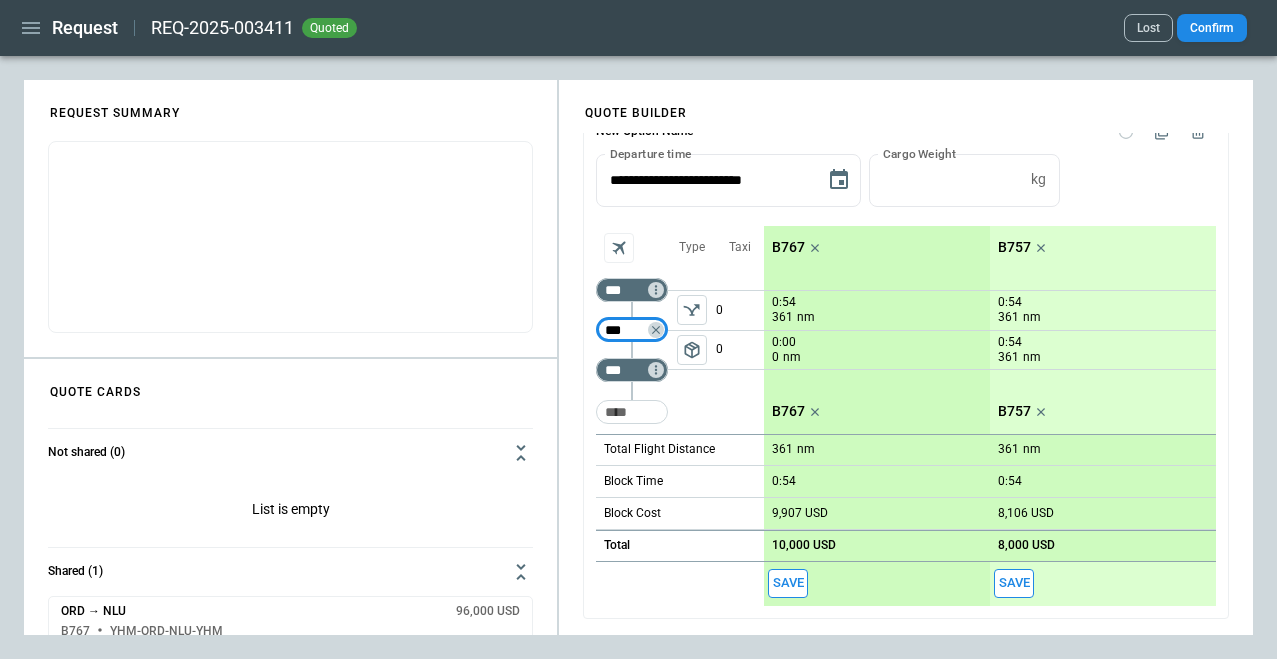 scroll, scrollTop: 109, scrollLeft: 0, axis: vertical 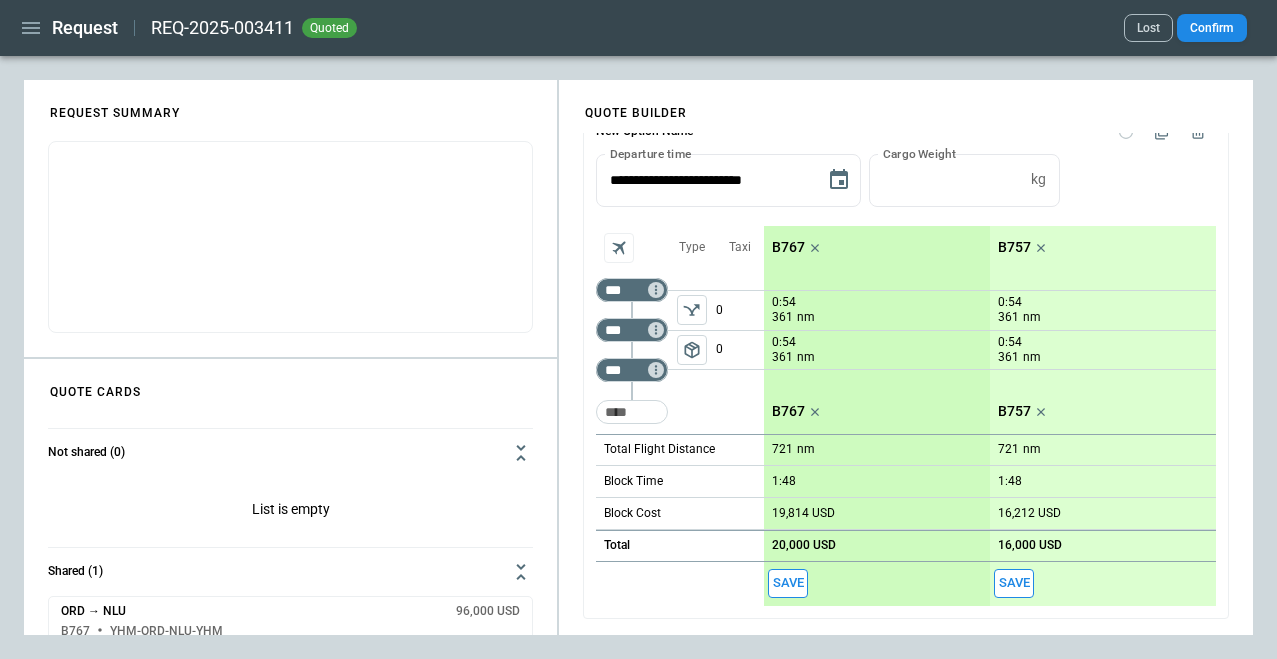 drag, startPoint x: 573, startPoint y: 337, endPoint x: 590, endPoint y: 329, distance: 18.788294 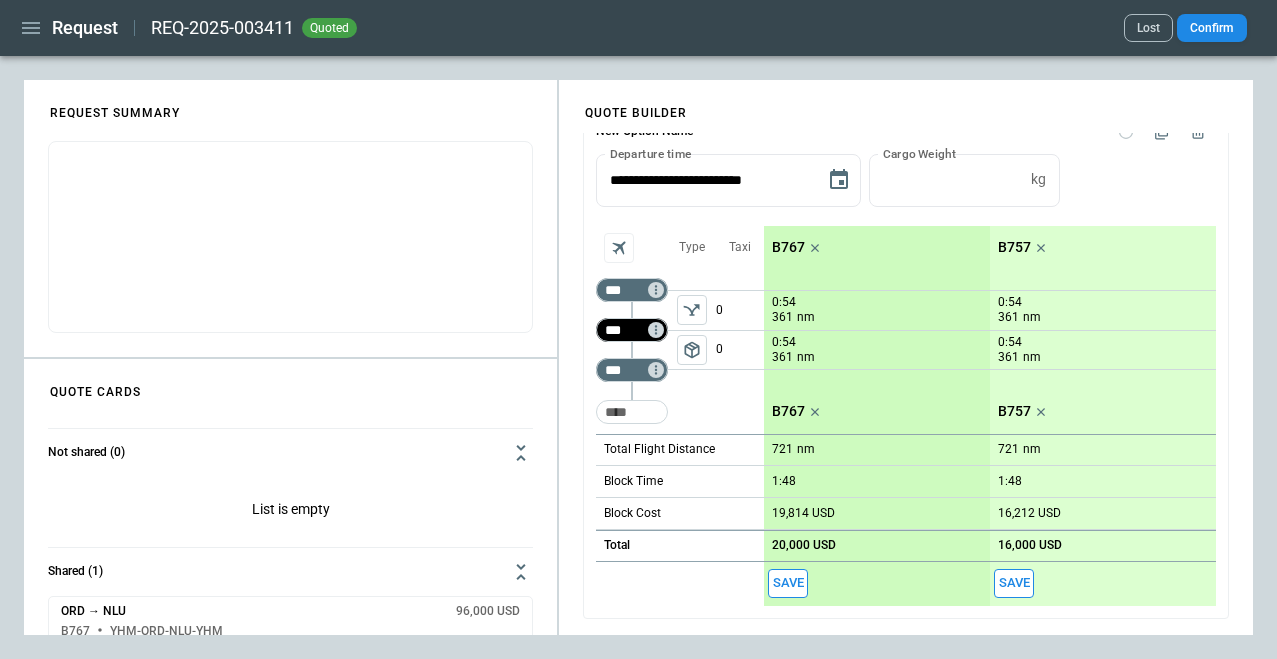 click on "***" at bounding box center [628, 330] 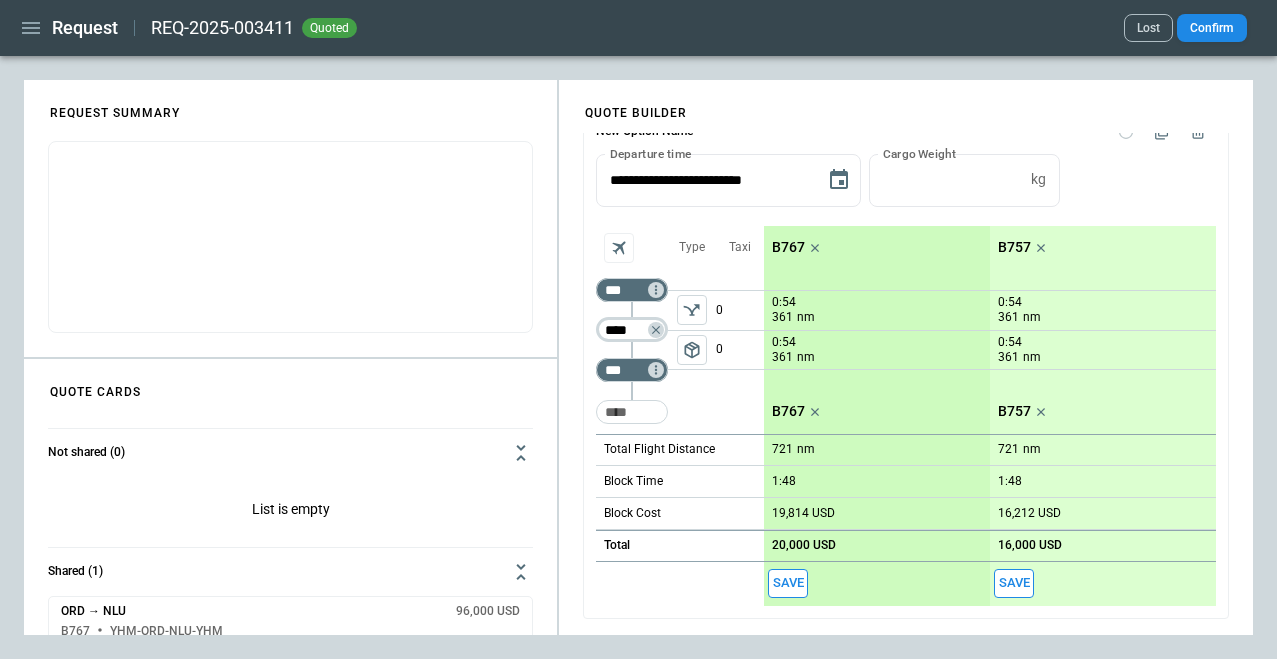 type on "****" 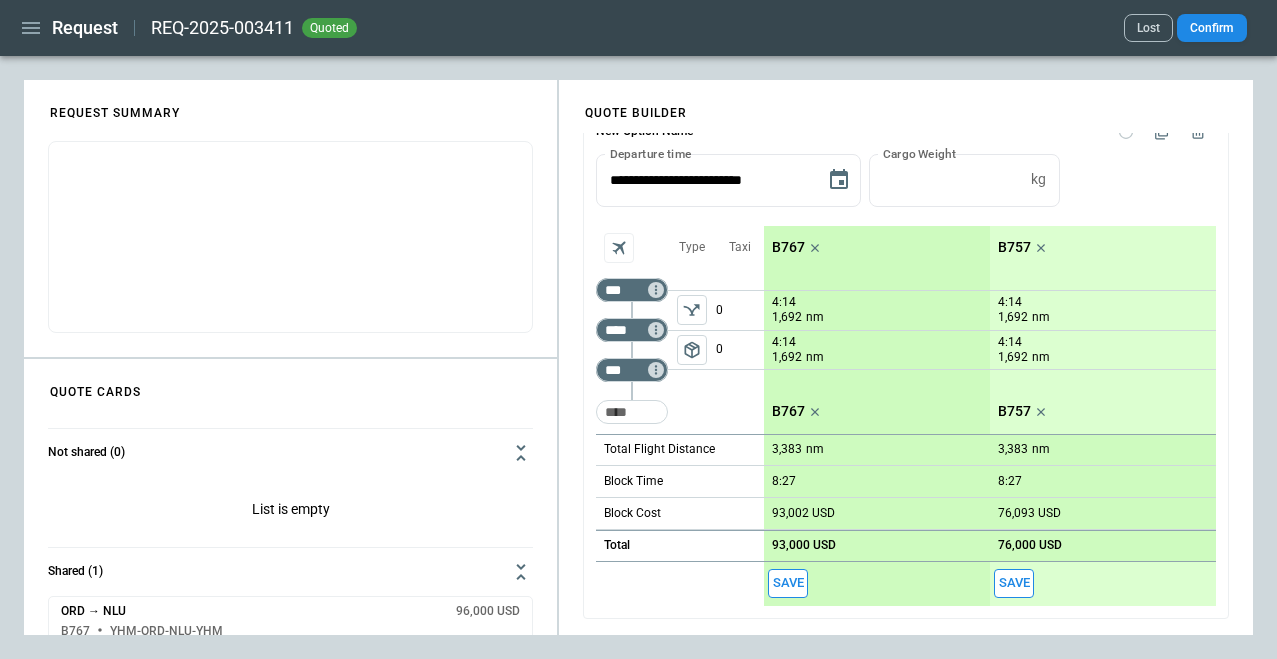 click on "Save" at bounding box center (1103, 584) 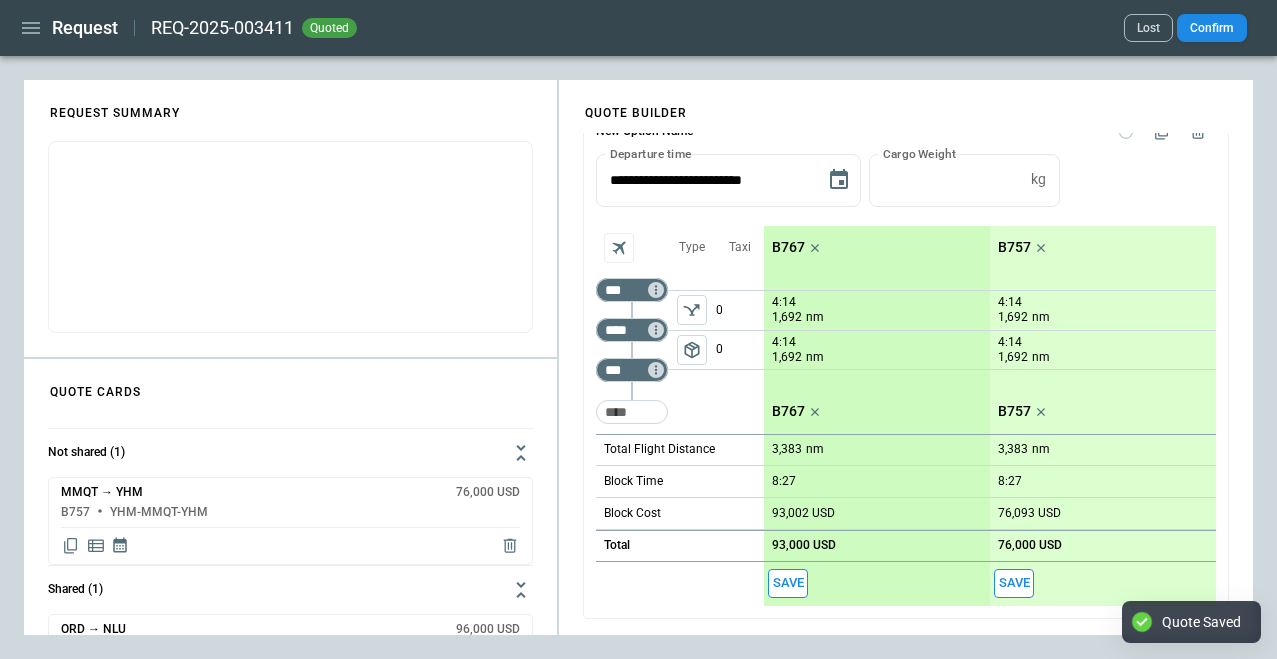 click 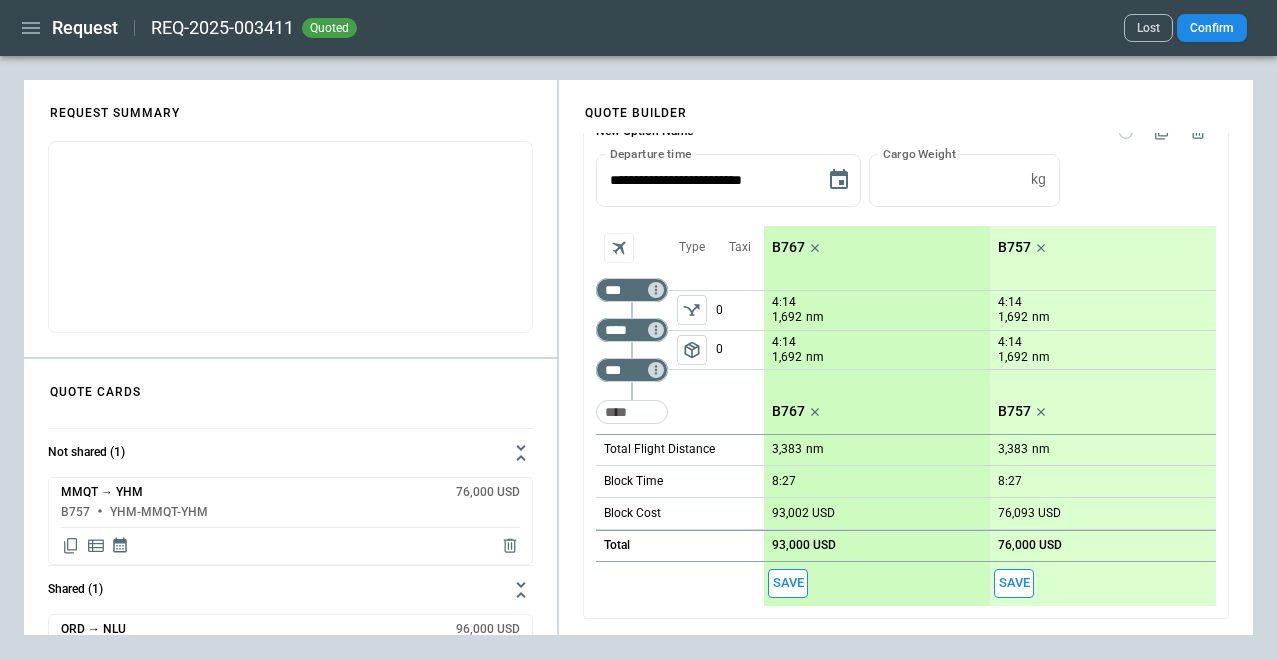 drag, startPoint x: 565, startPoint y: 559, endPoint x: 588, endPoint y: 539, distance: 30.479502 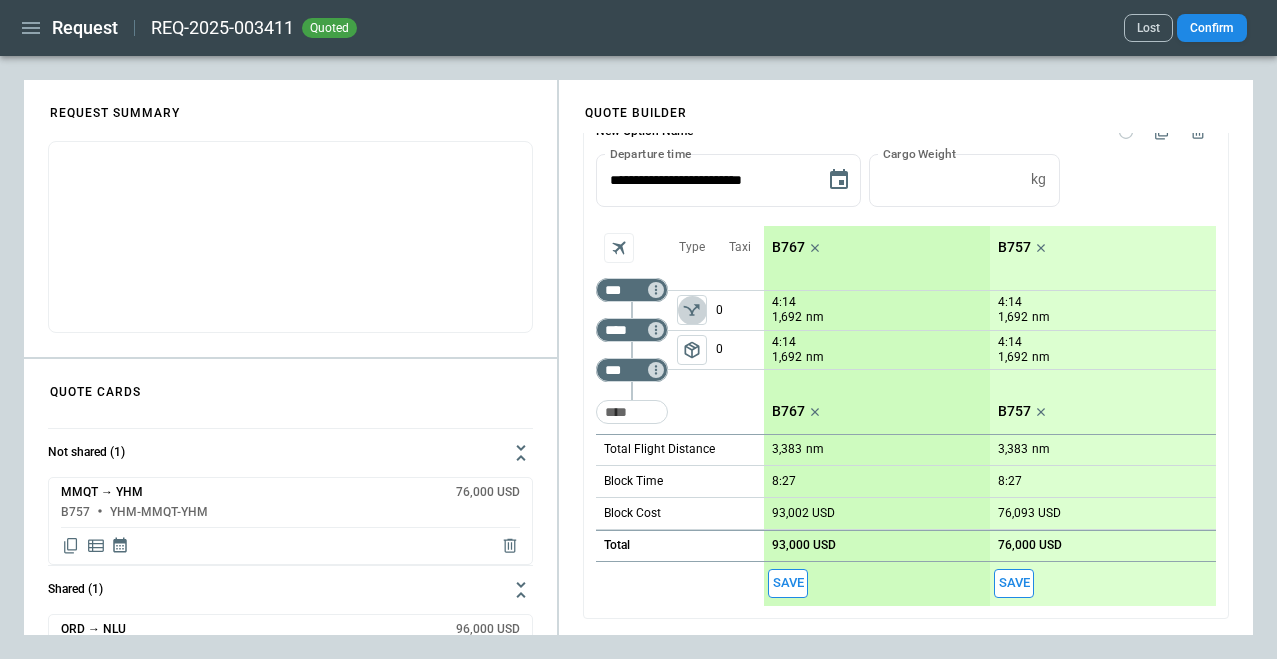 click 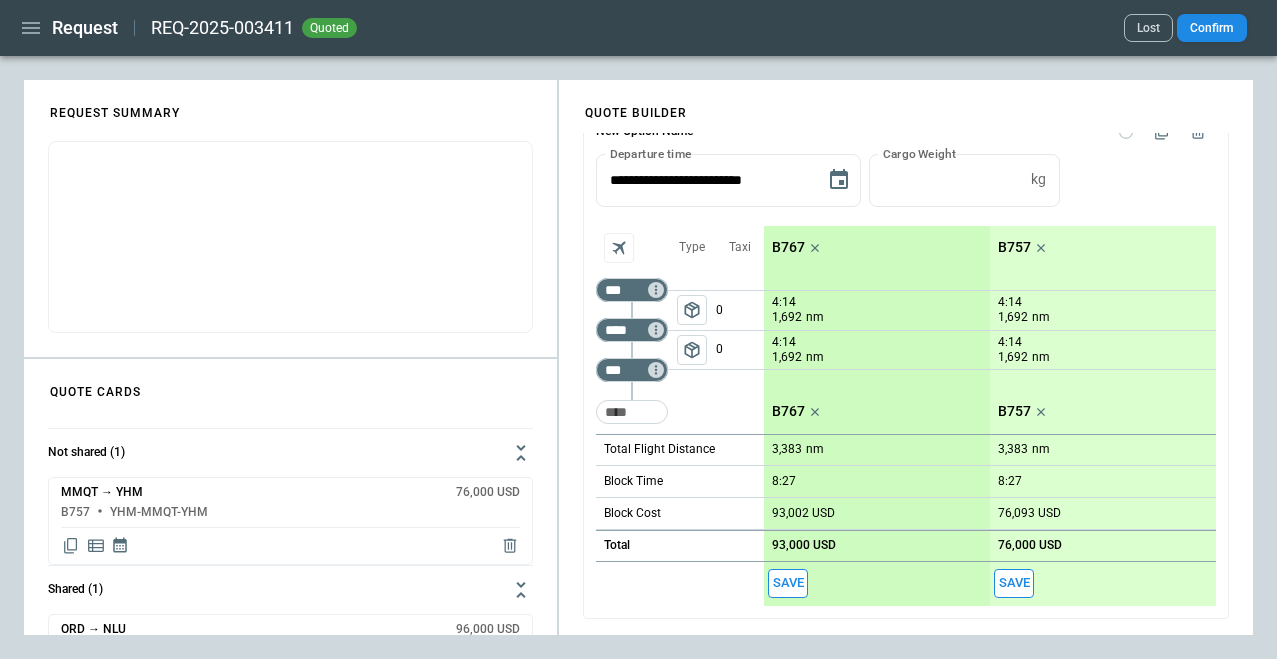 click on "package_2" at bounding box center [692, 350] 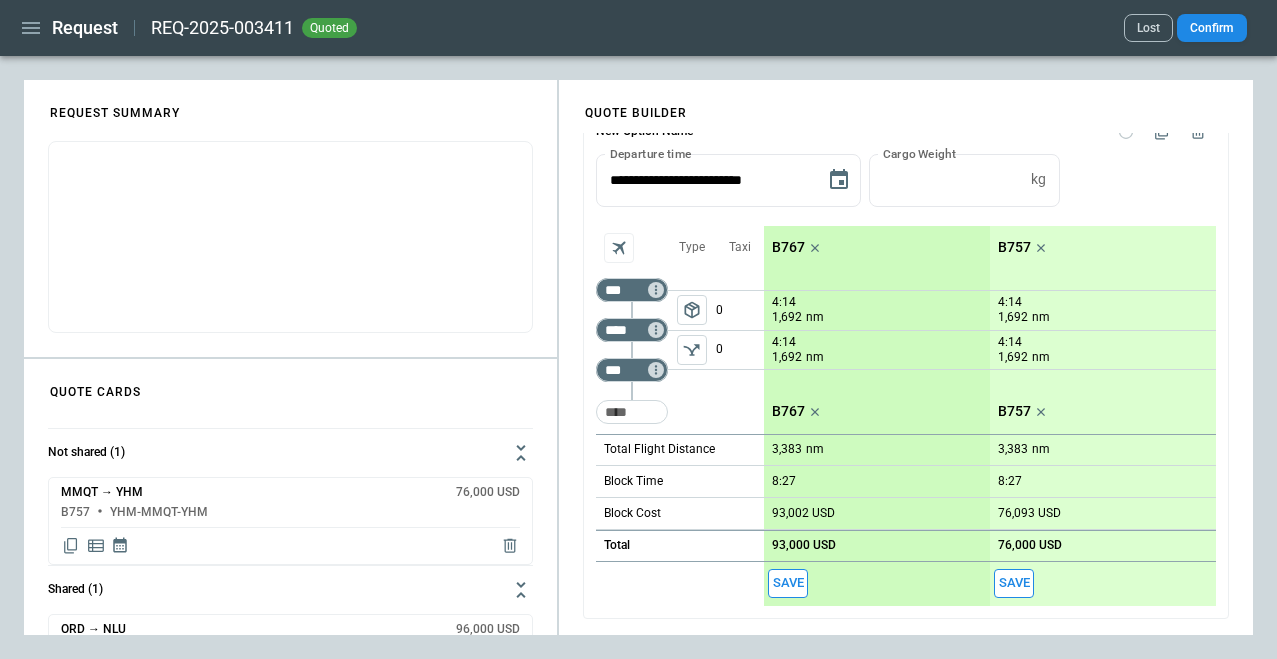 click on "Save" at bounding box center (1014, 583) 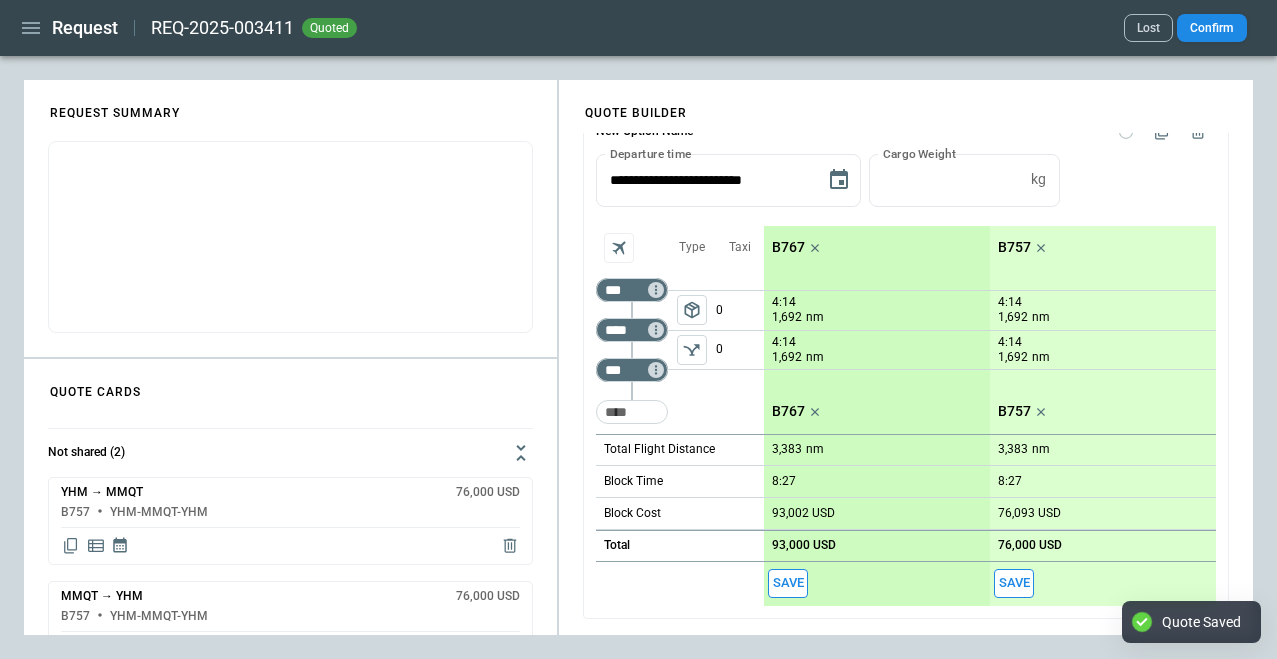 drag, startPoint x: 70, startPoint y: 546, endPoint x: 168, endPoint y: 540, distance: 98.1835 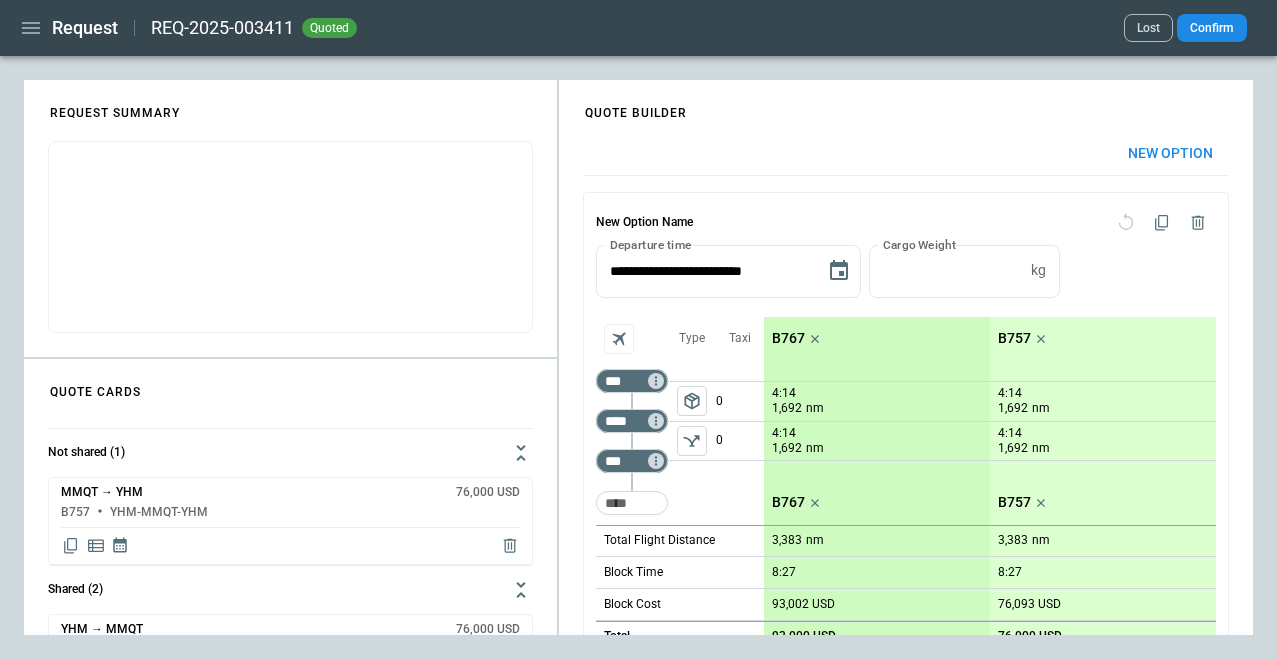 scroll, scrollTop: 0, scrollLeft: 0, axis: both 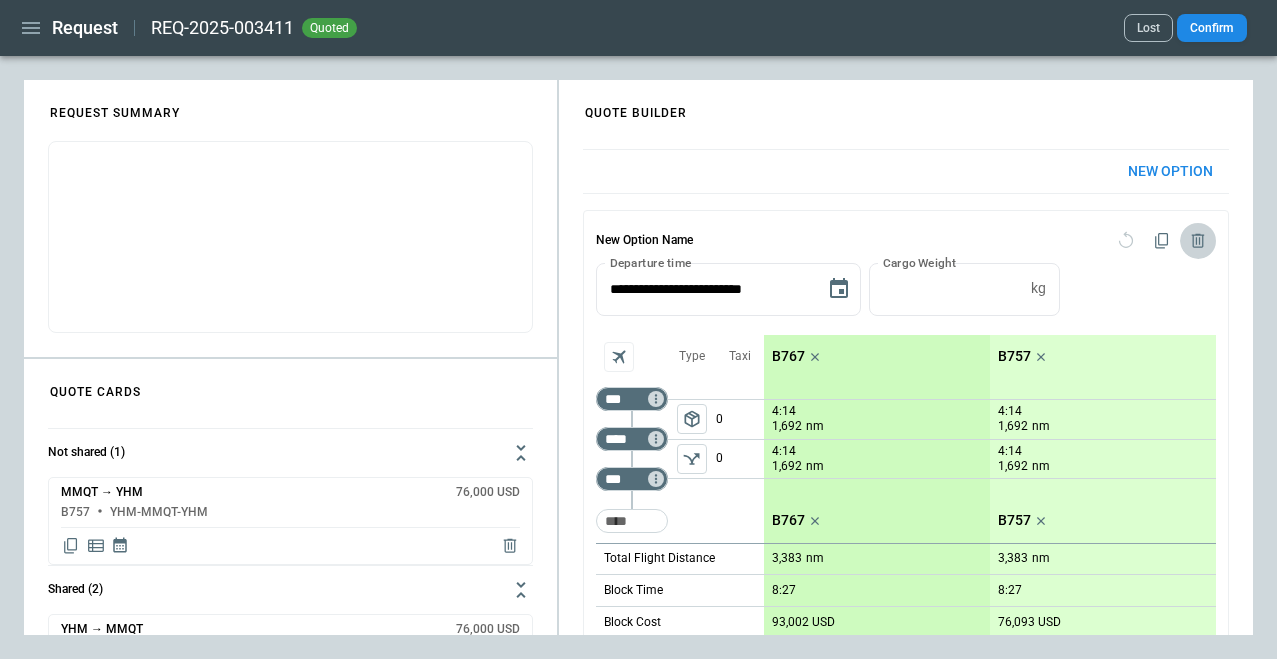 click 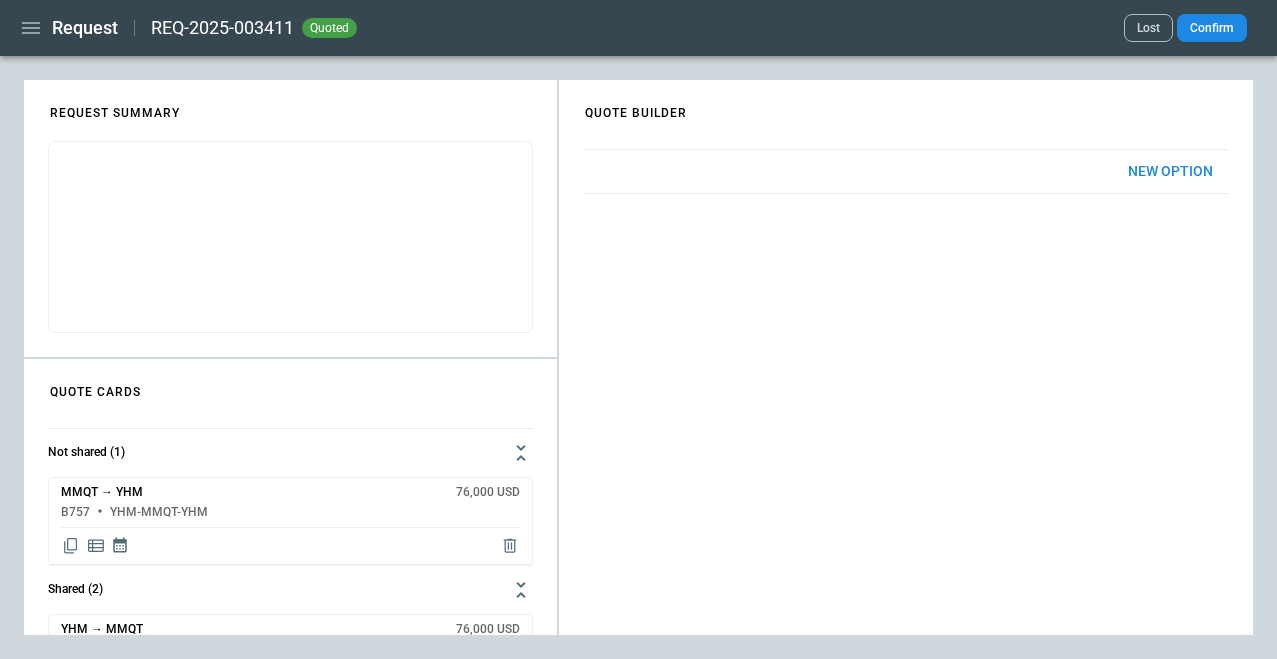 click on "New Option" at bounding box center [1170, 171] 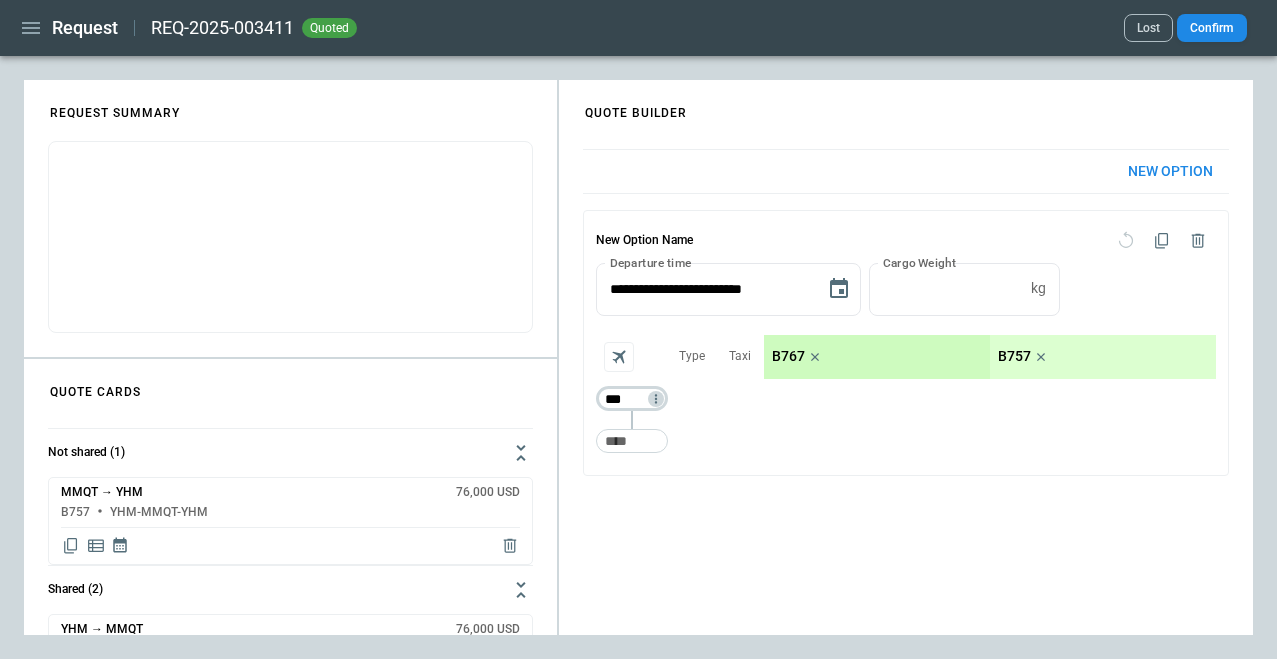 click on "***" at bounding box center (628, 399) 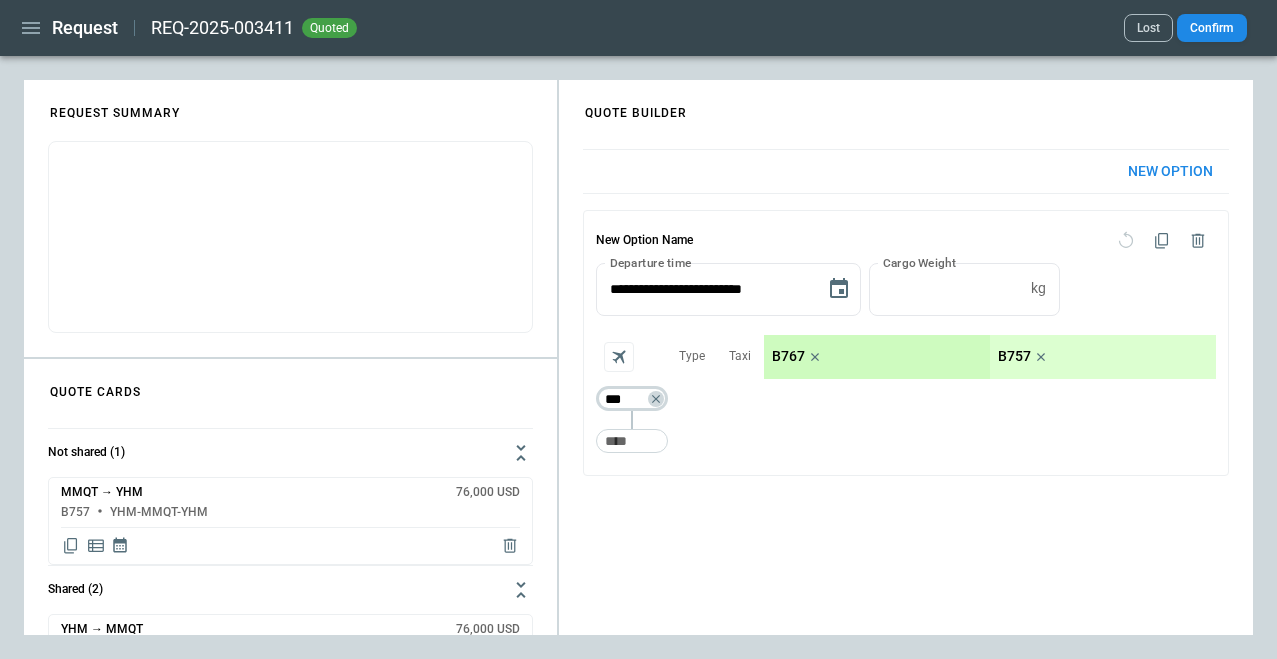 type on "***" 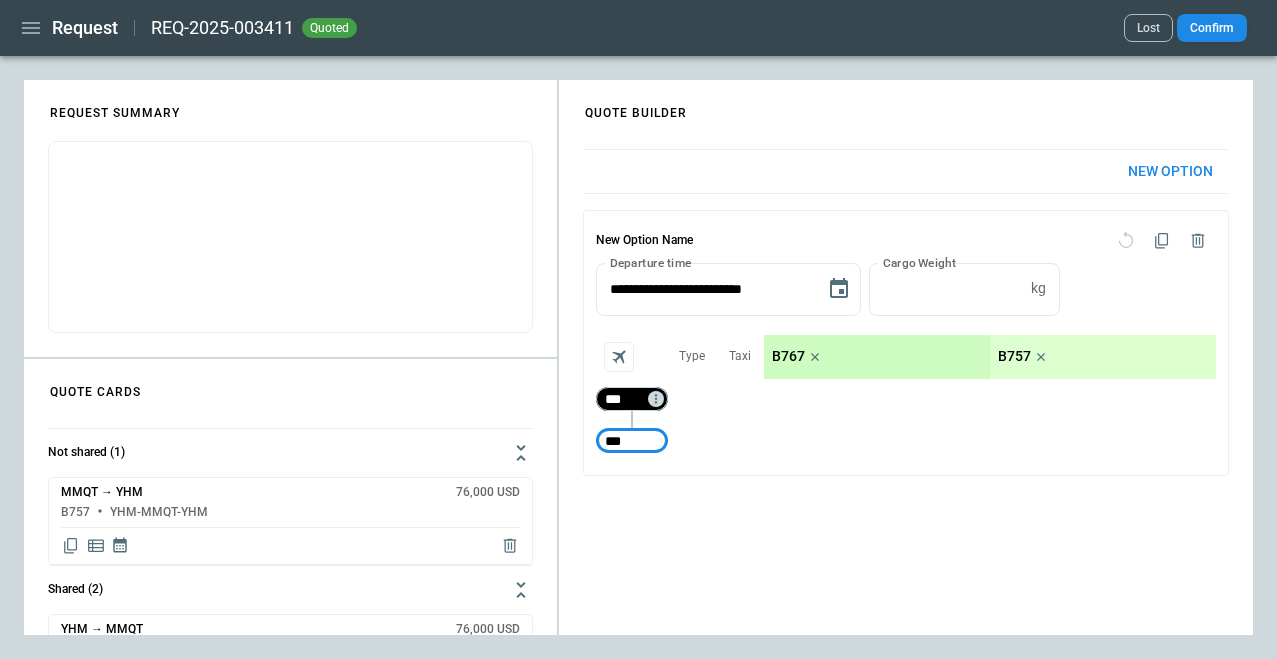 type on "***" 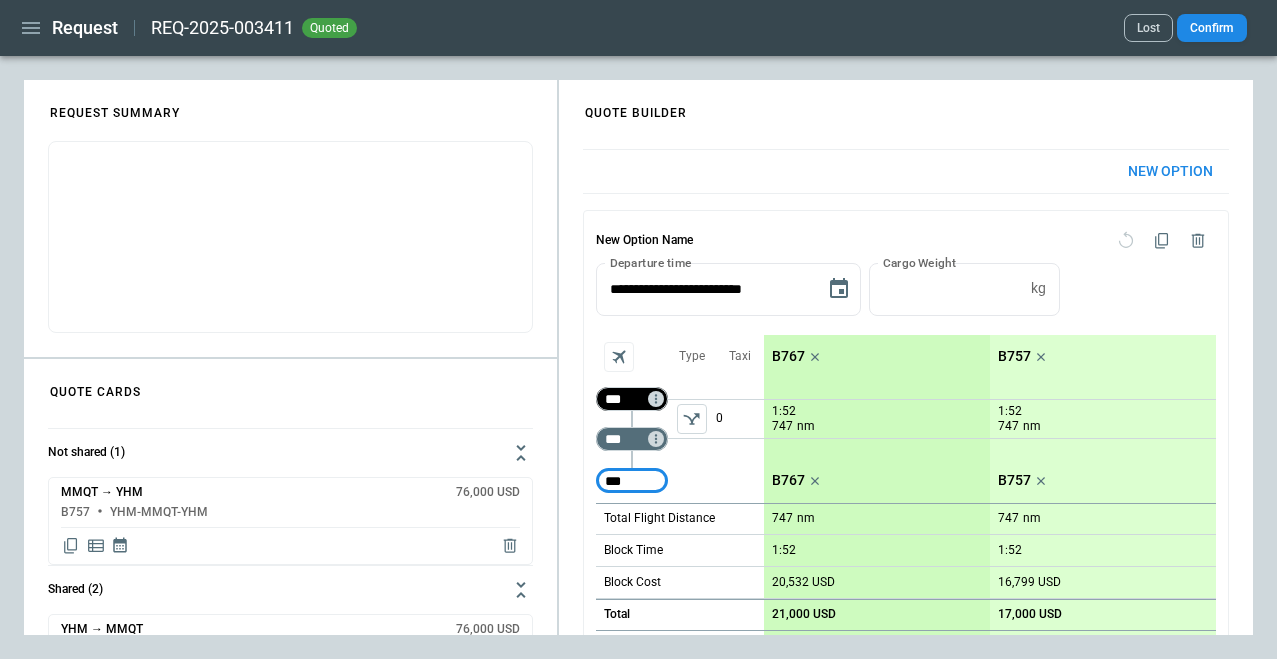 type on "***" 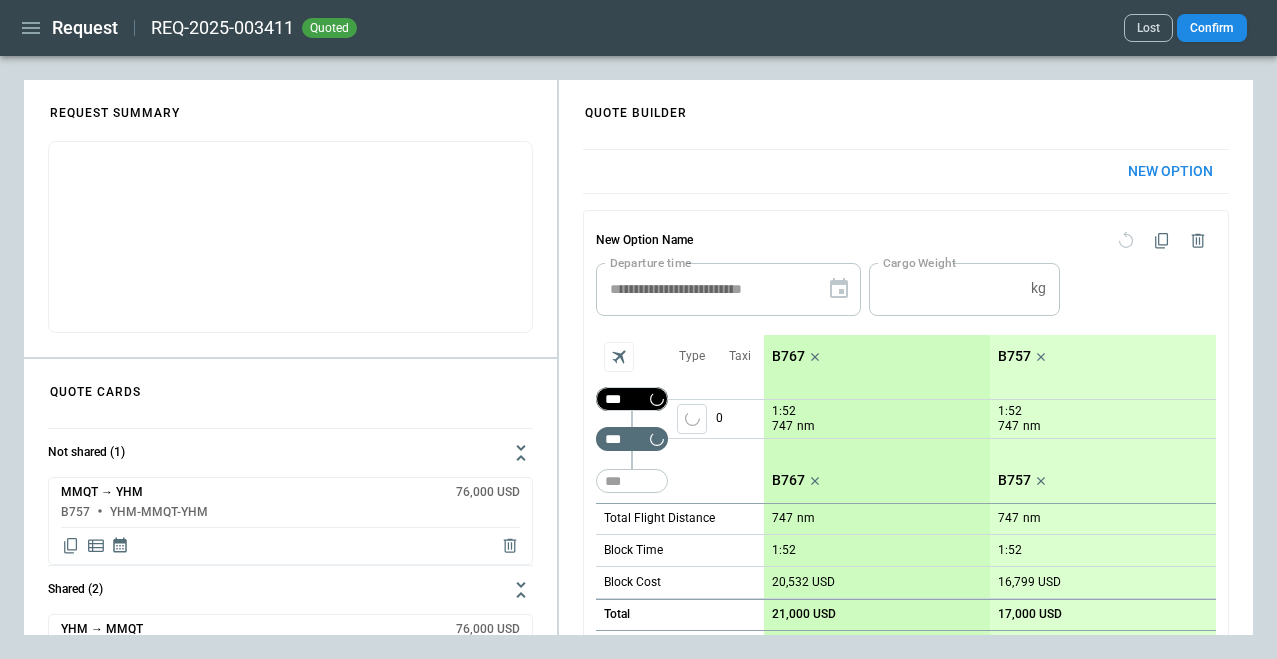 type 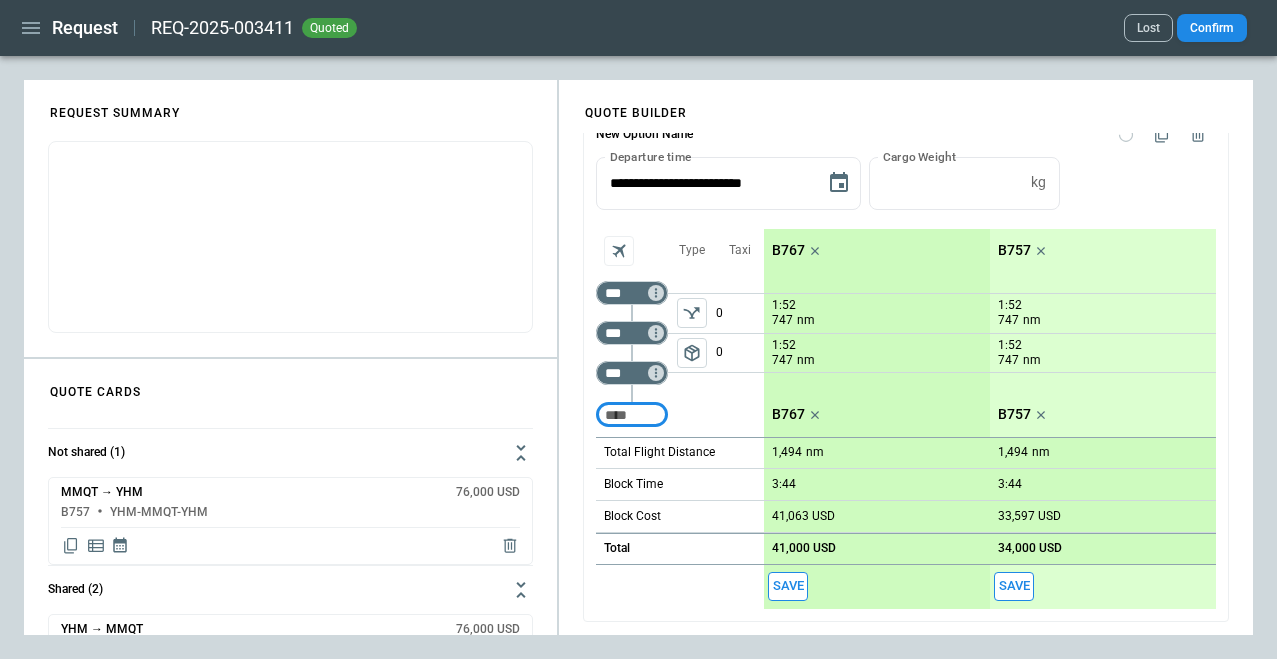 scroll, scrollTop: 109, scrollLeft: 0, axis: vertical 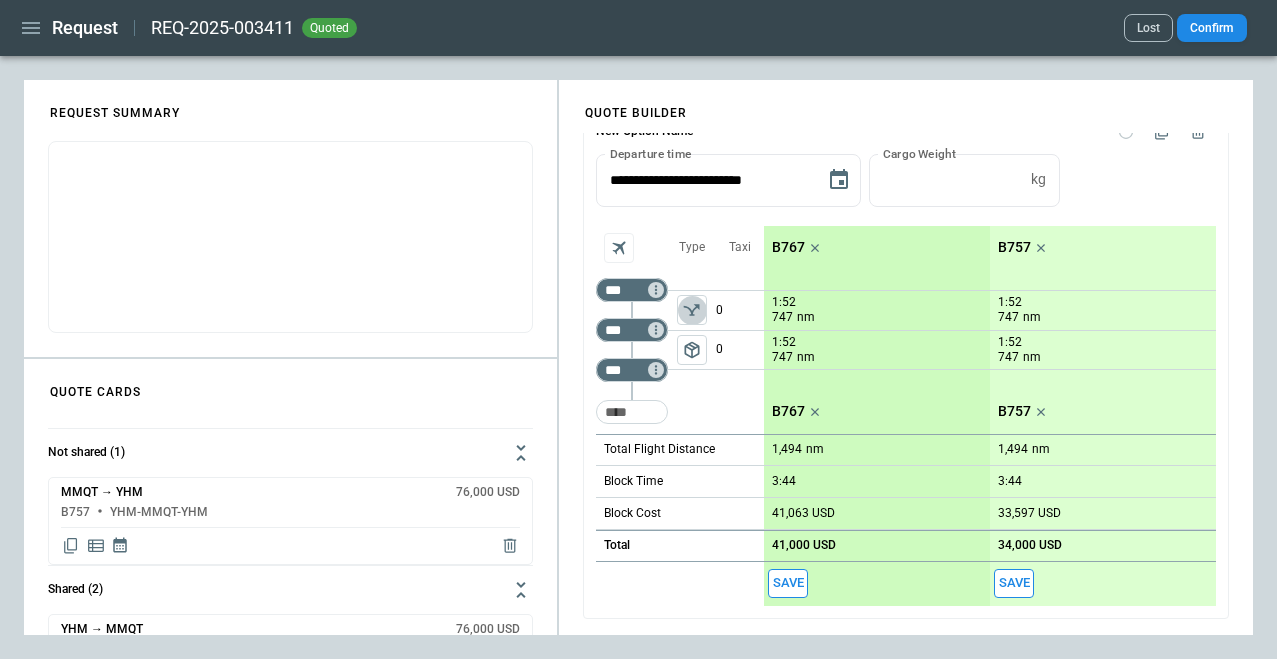 drag, startPoint x: 693, startPoint y: 308, endPoint x: 688, endPoint y: 342, distance: 34.36568 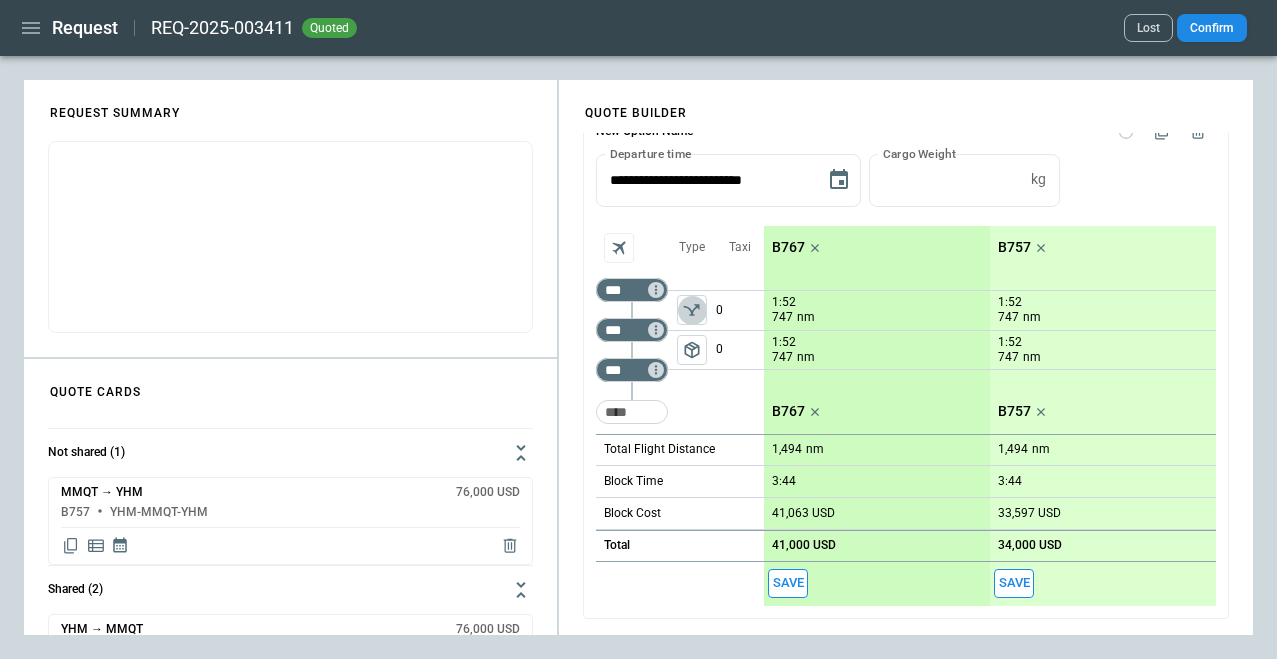 click 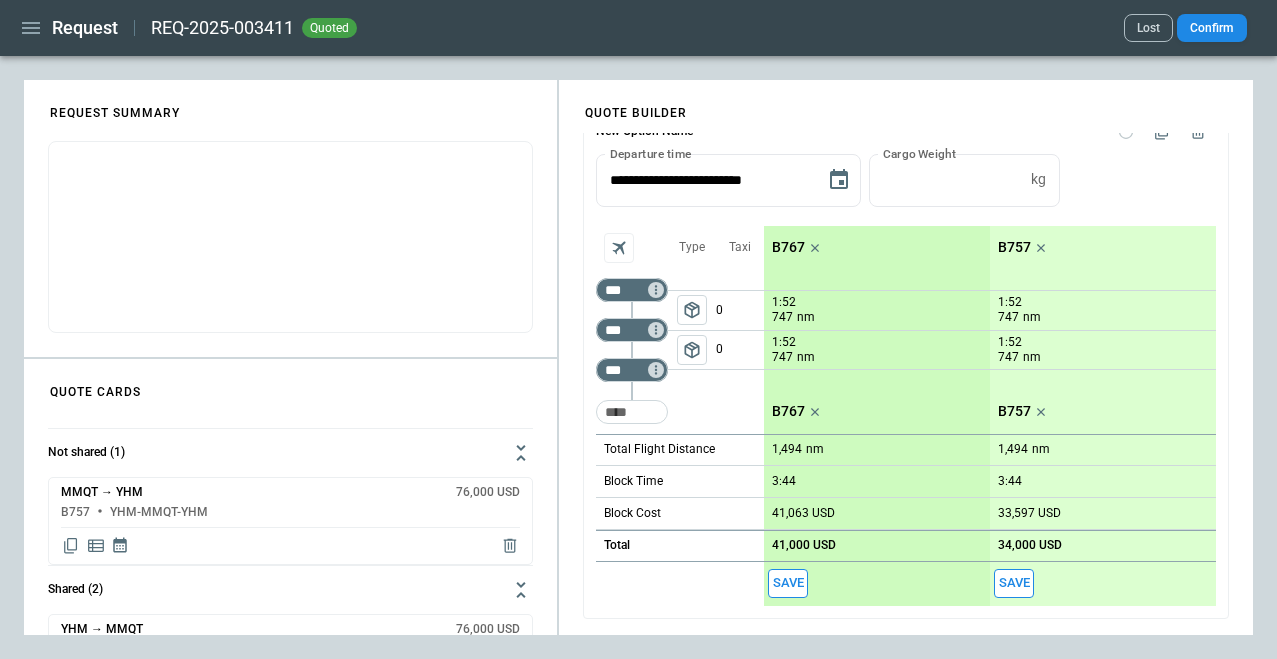 click on "package_2" at bounding box center [692, 350] 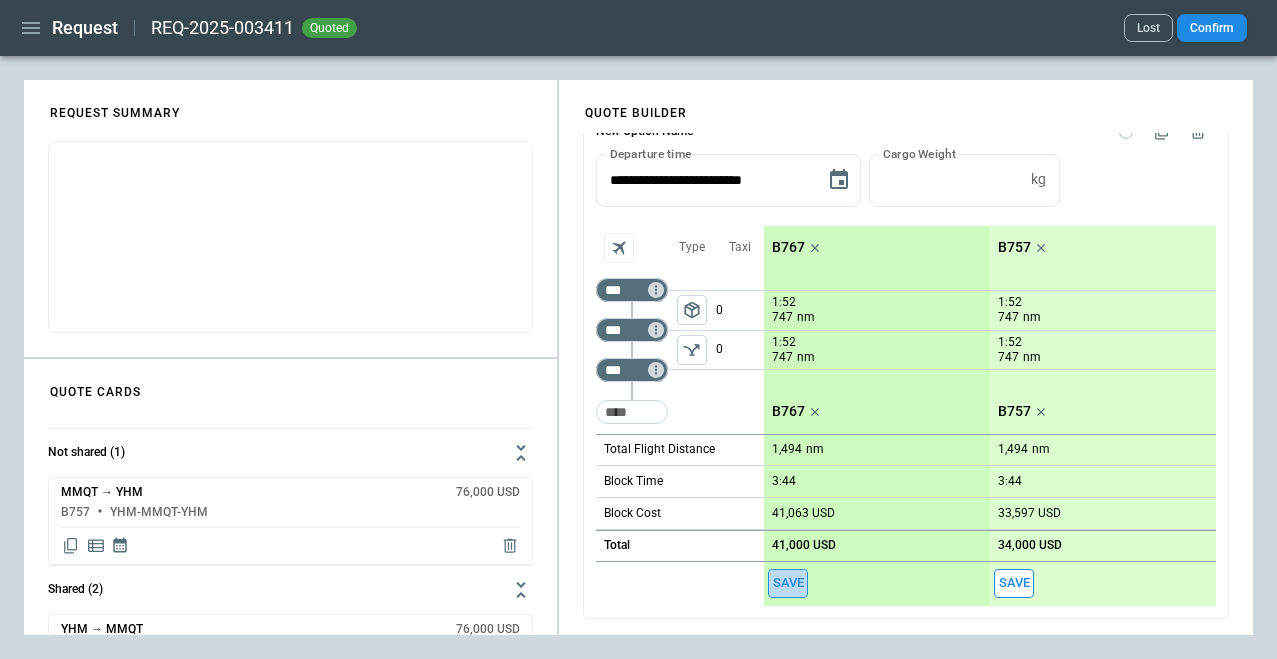 click on "Save" at bounding box center (788, 583) 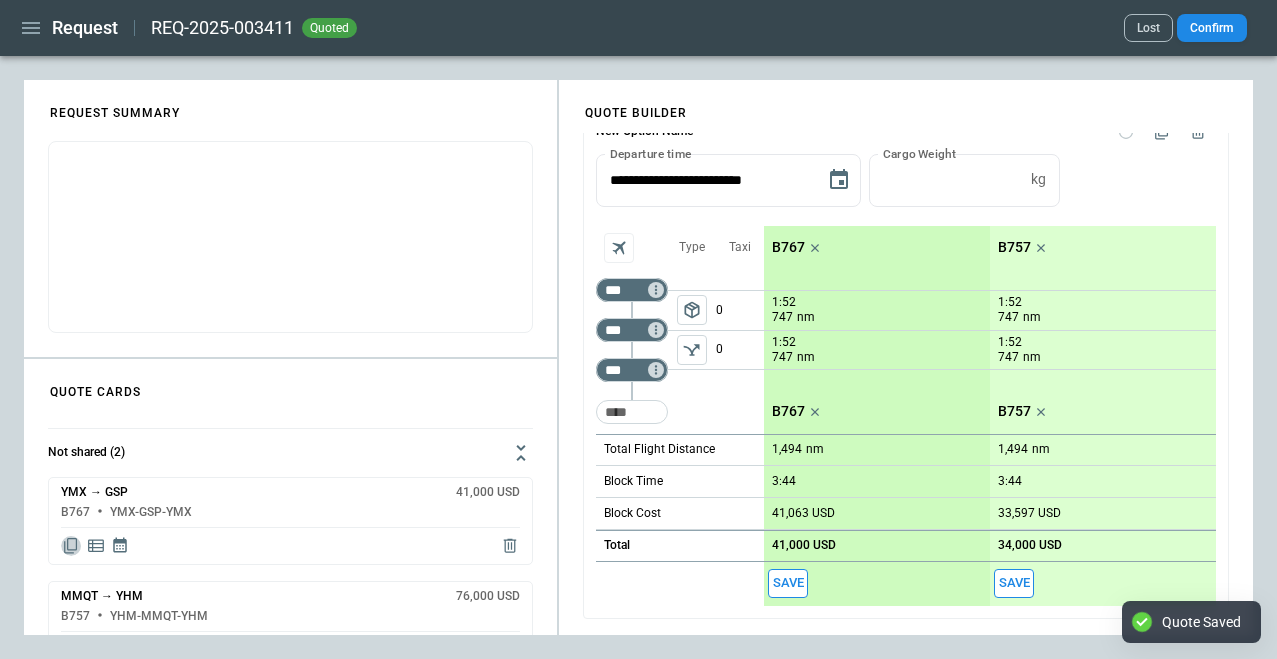 click 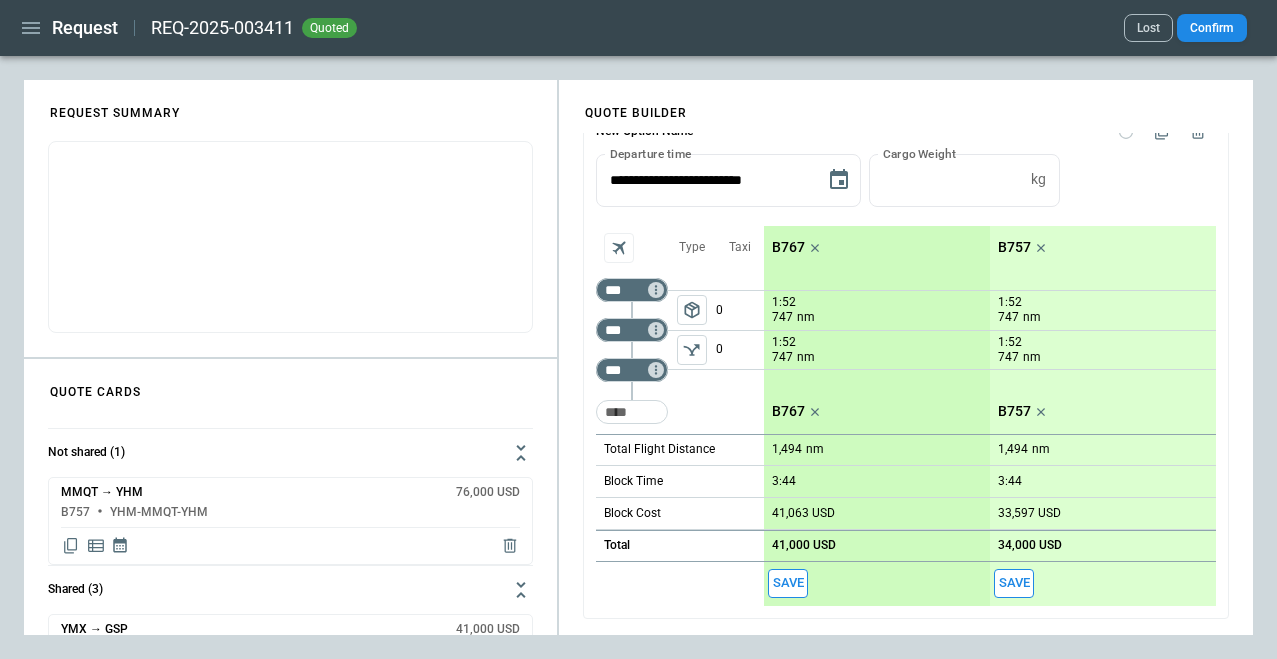 click on "QUOTE CARDS" at bounding box center [290, 385] 